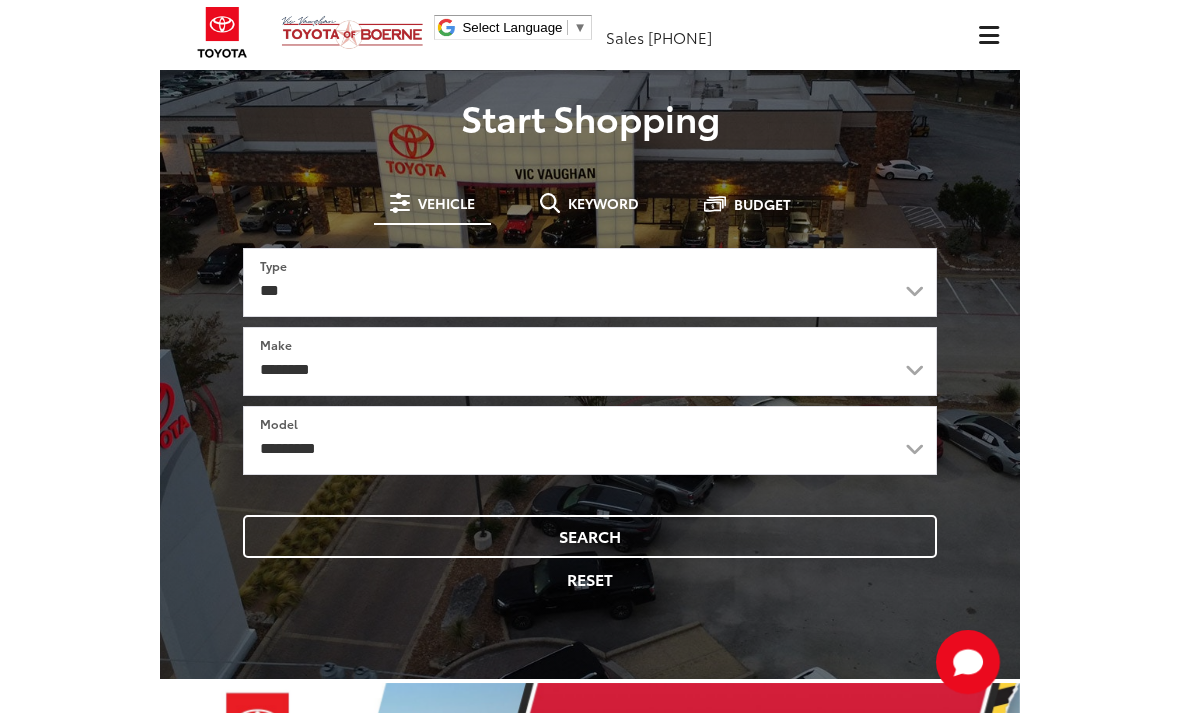 scroll, scrollTop: 0, scrollLeft: 0, axis: both 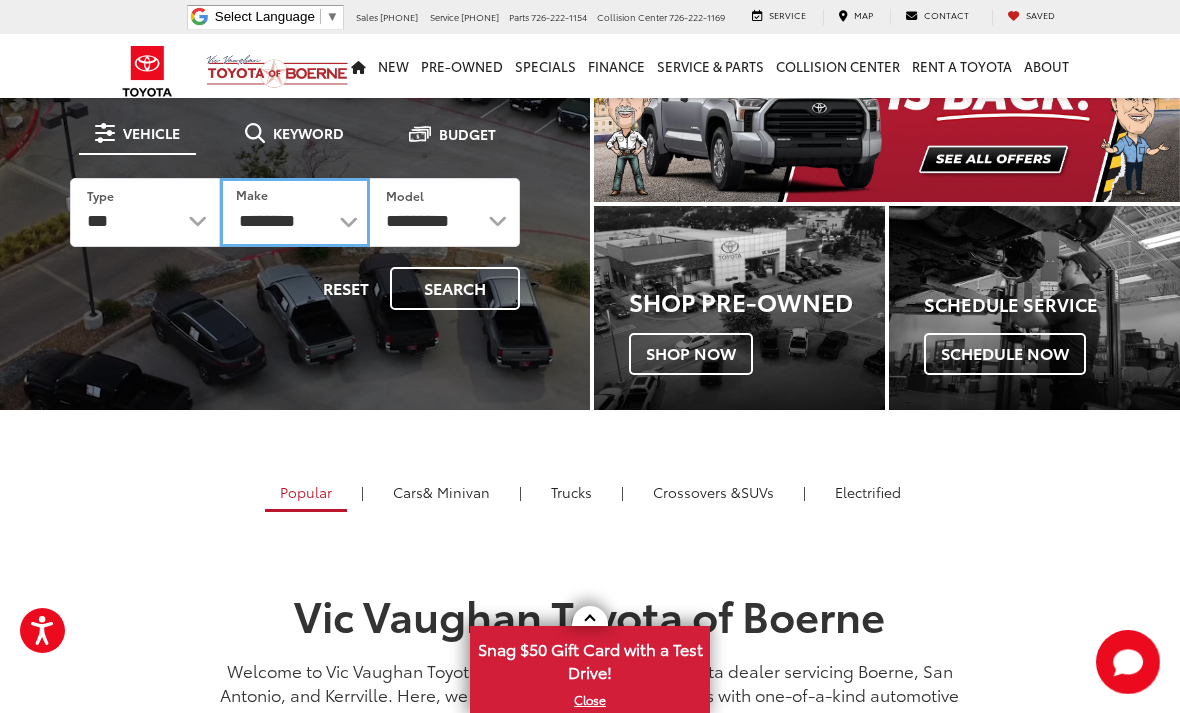 click on "**********" at bounding box center (295, 212) 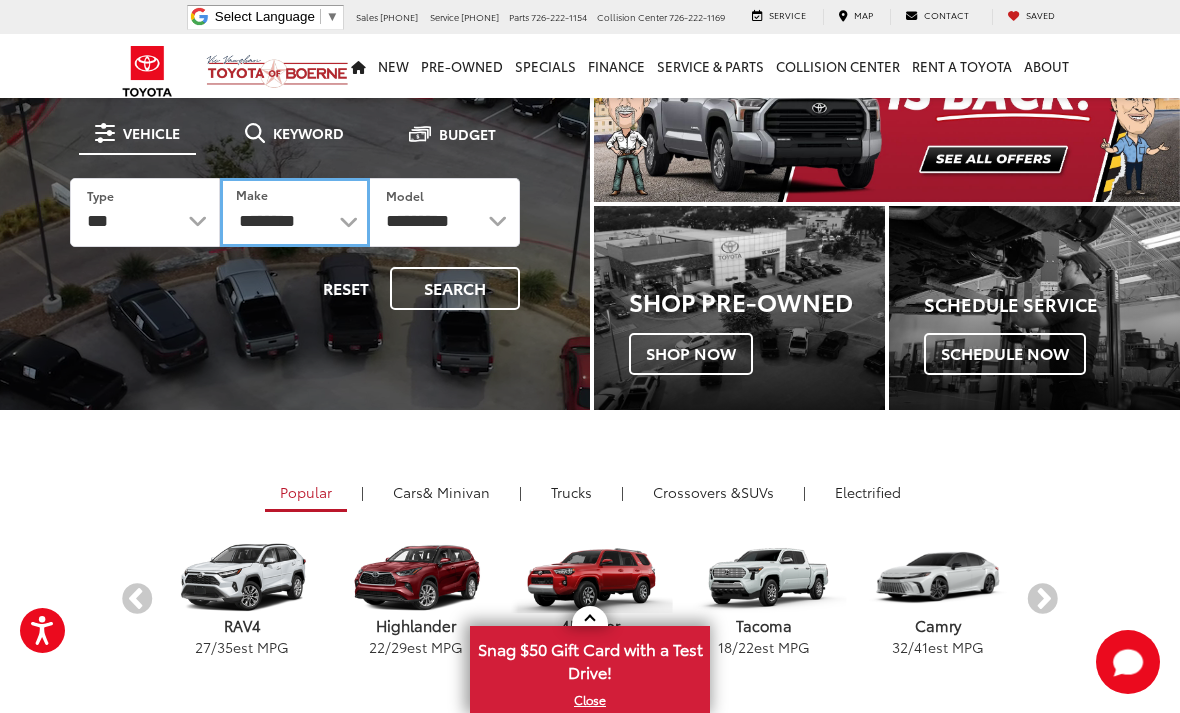 select on "******" 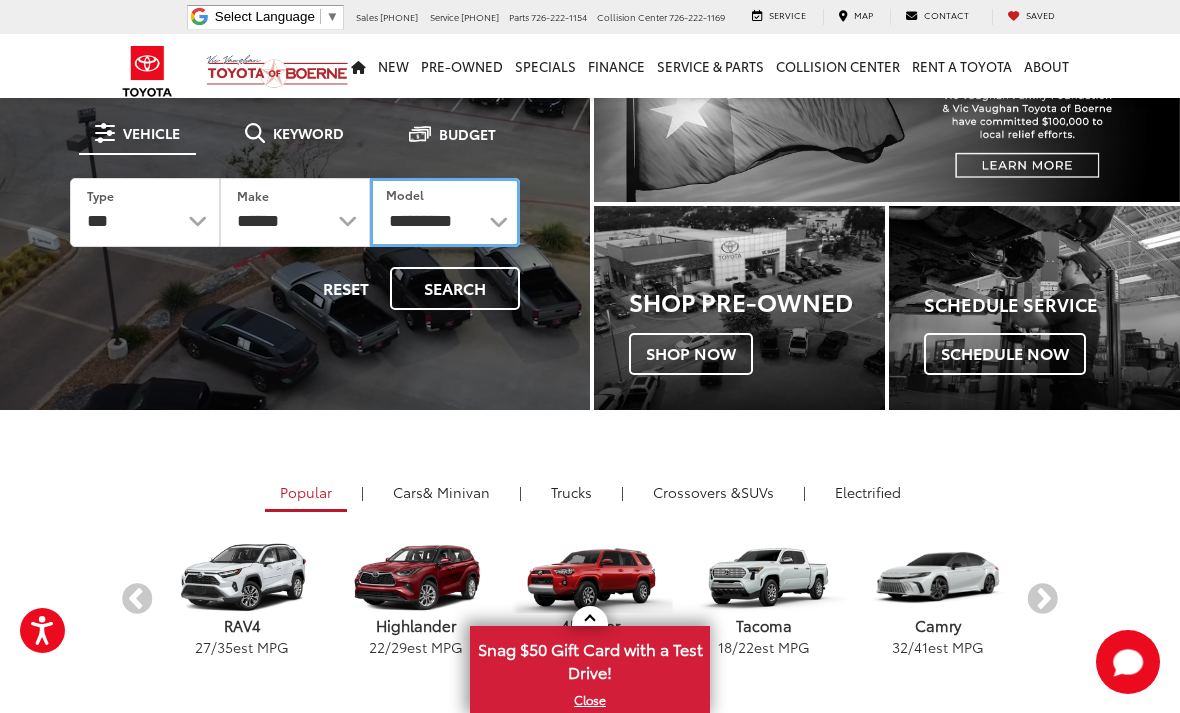 click on "**********" at bounding box center (445, 212) 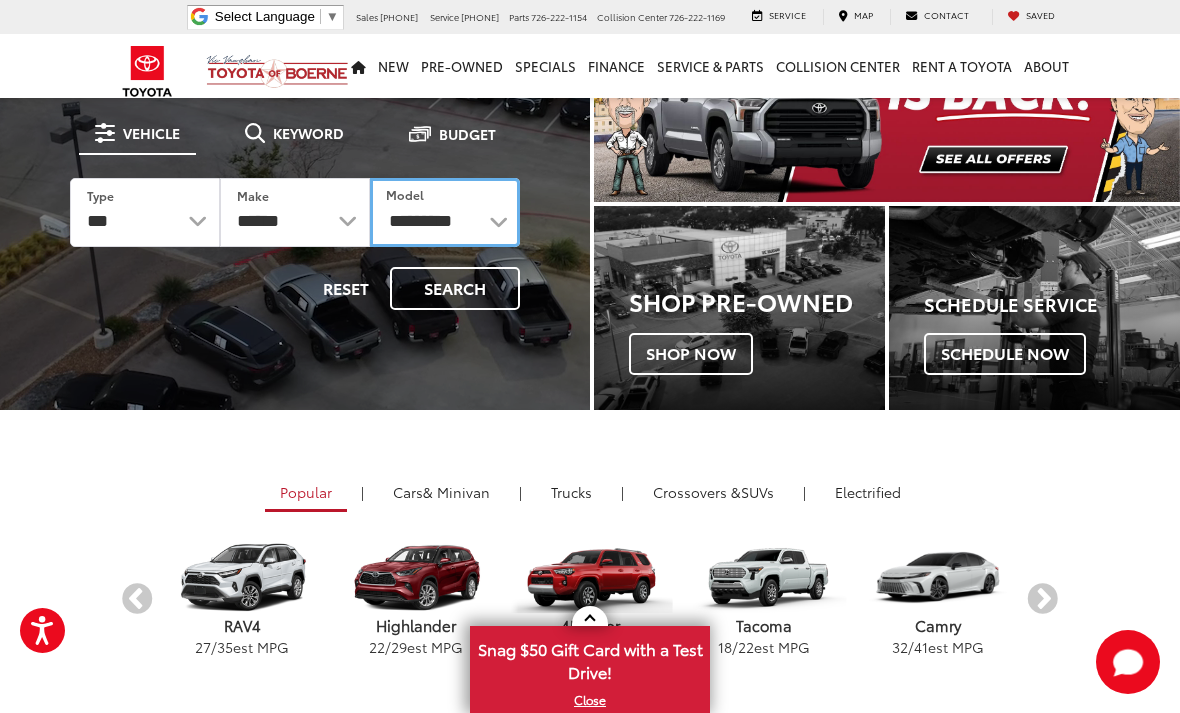 select on "****" 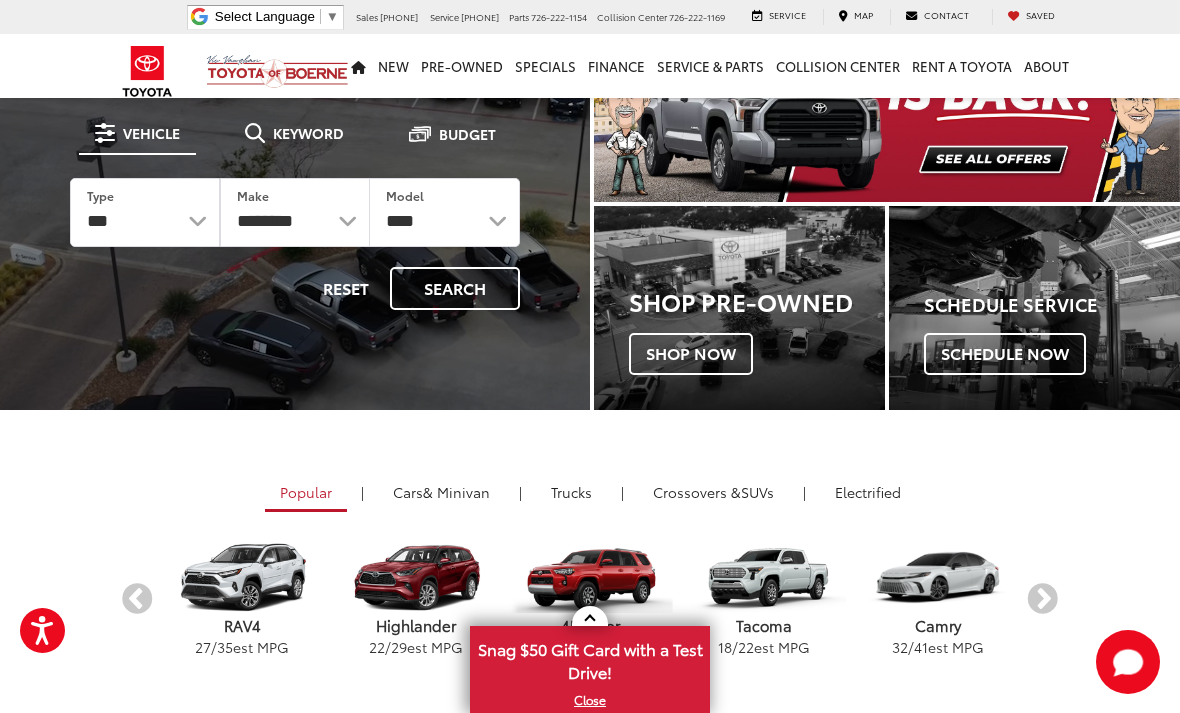 click on "Search" at bounding box center (455, 288) 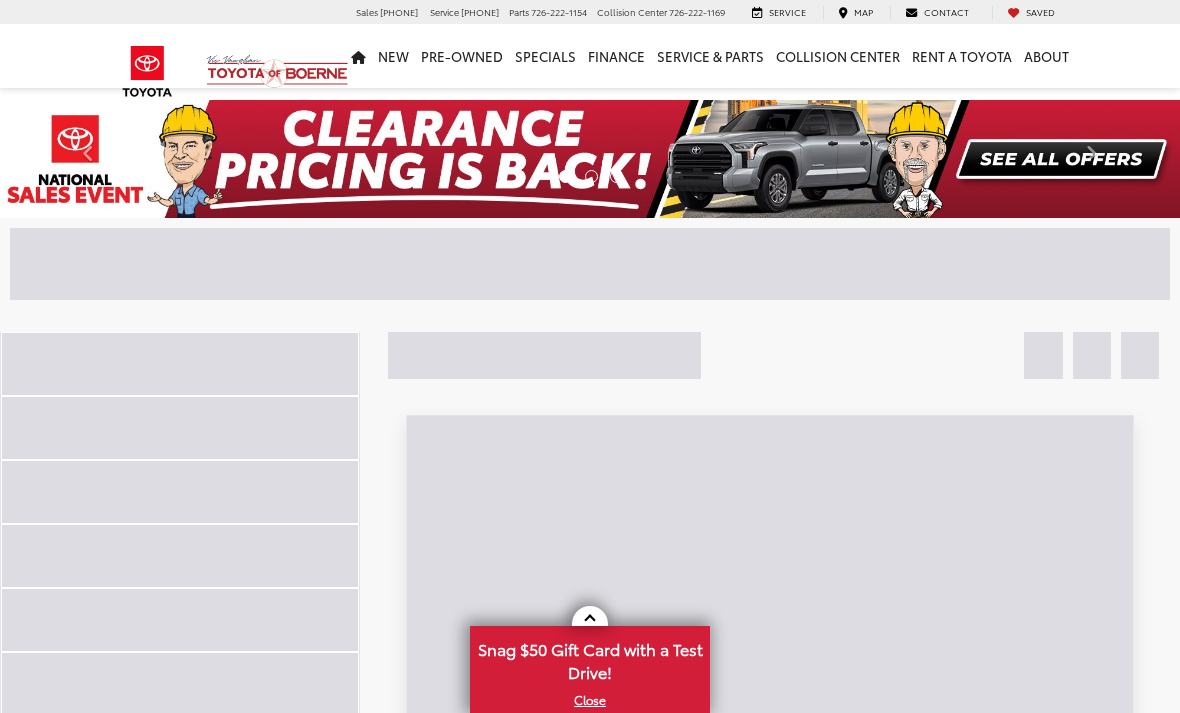 scroll, scrollTop: 0, scrollLeft: 0, axis: both 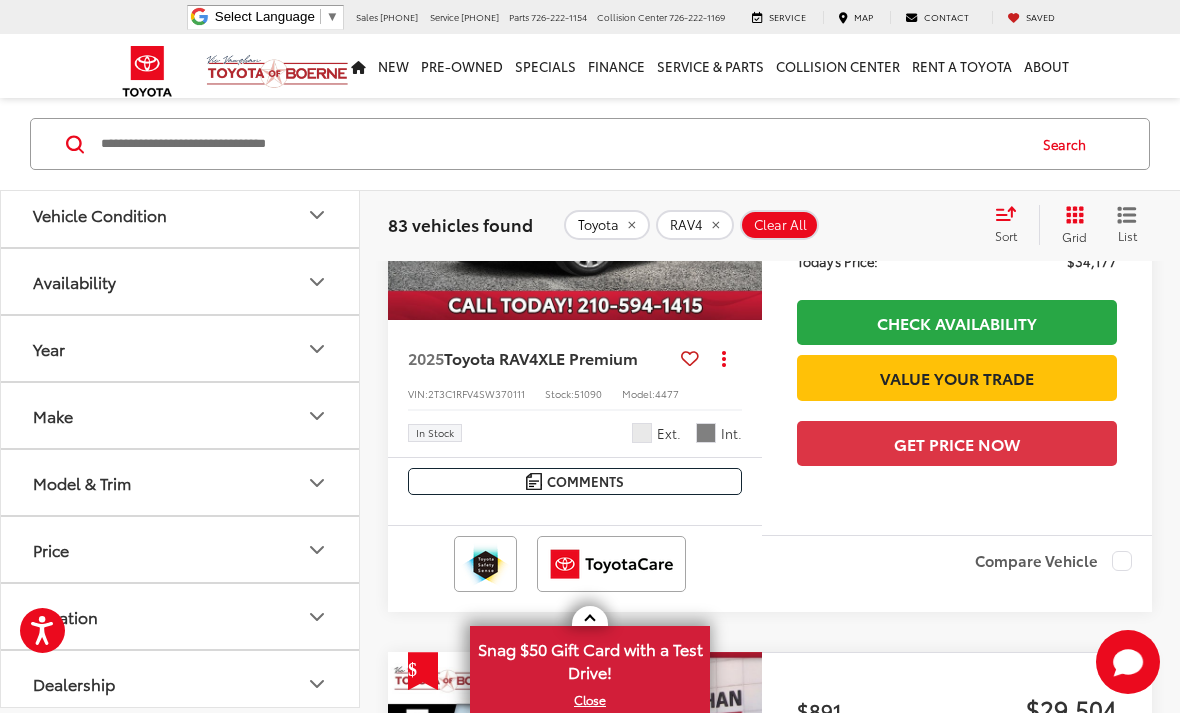 click on "Model & Trim" at bounding box center (181, 482) 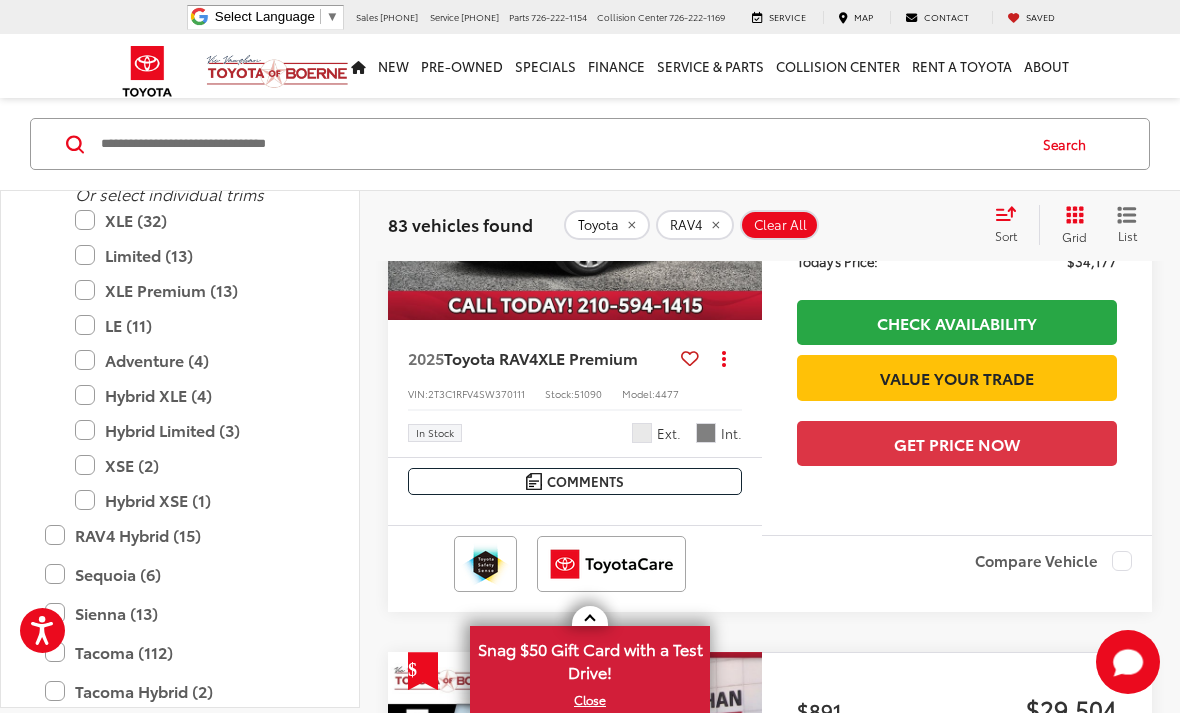 scroll, scrollTop: 1224, scrollLeft: 0, axis: vertical 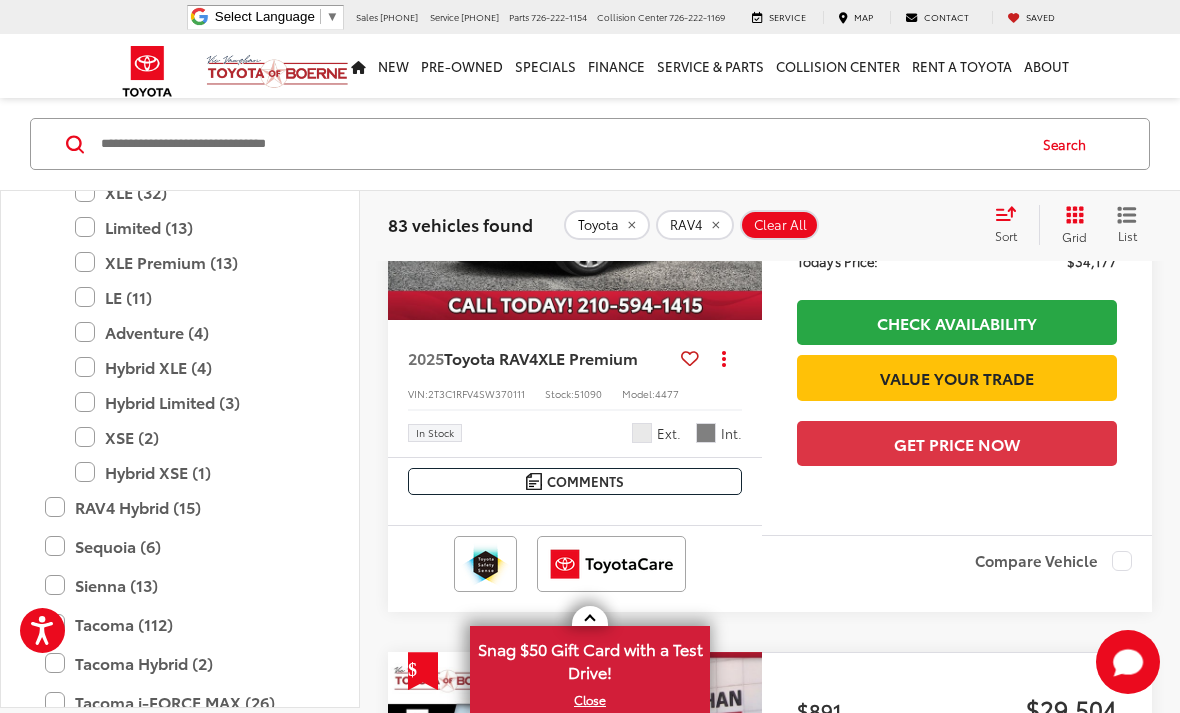 click on "RAV4 Hybrid (15)" at bounding box center (180, 506) 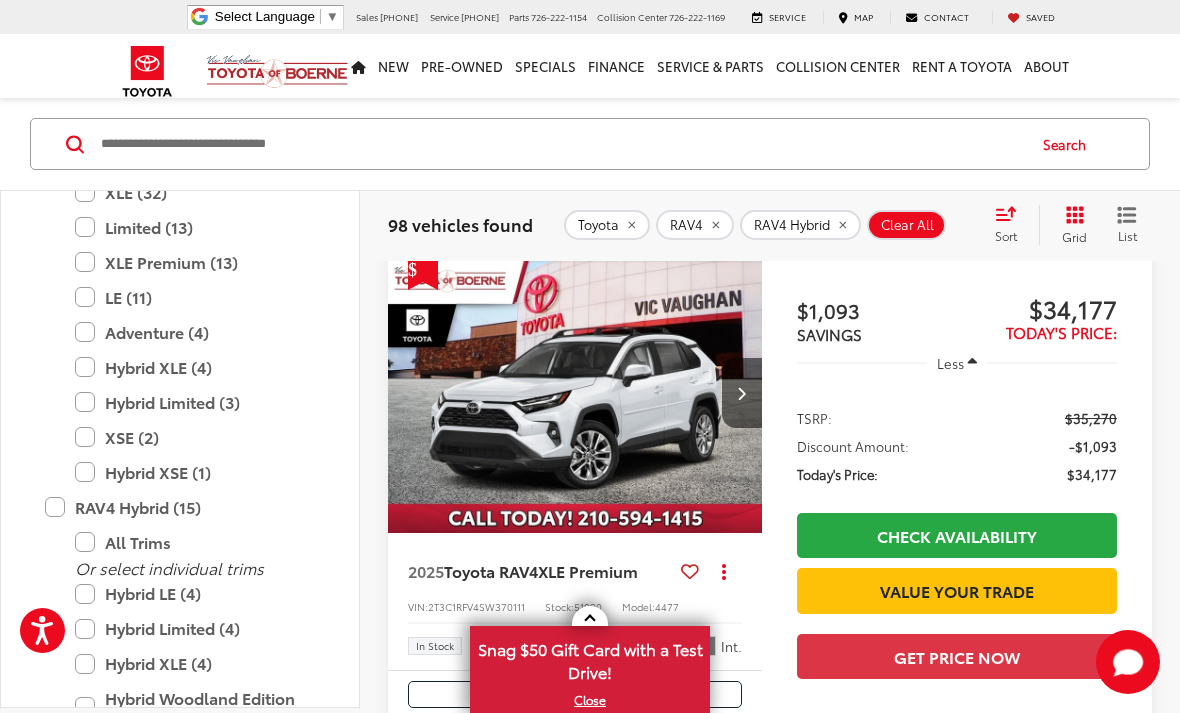 scroll, scrollTop: 133, scrollLeft: 0, axis: vertical 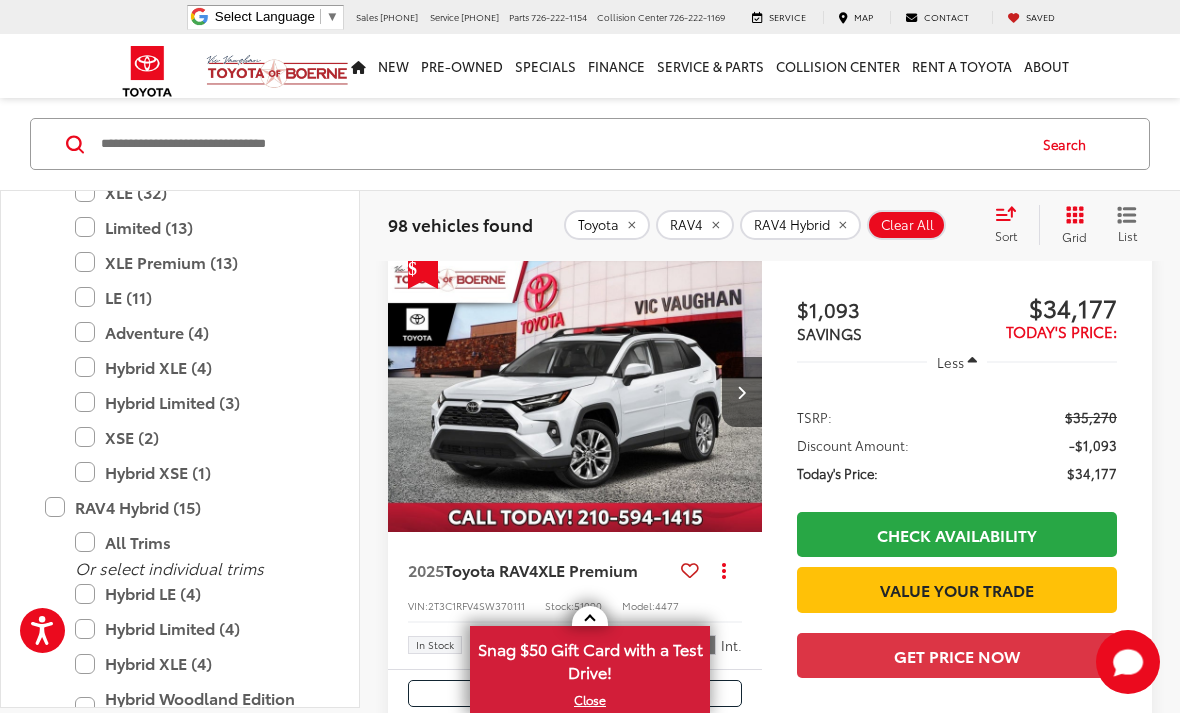 click on "Hybrid LE (4)" at bounding box center (195, 593) 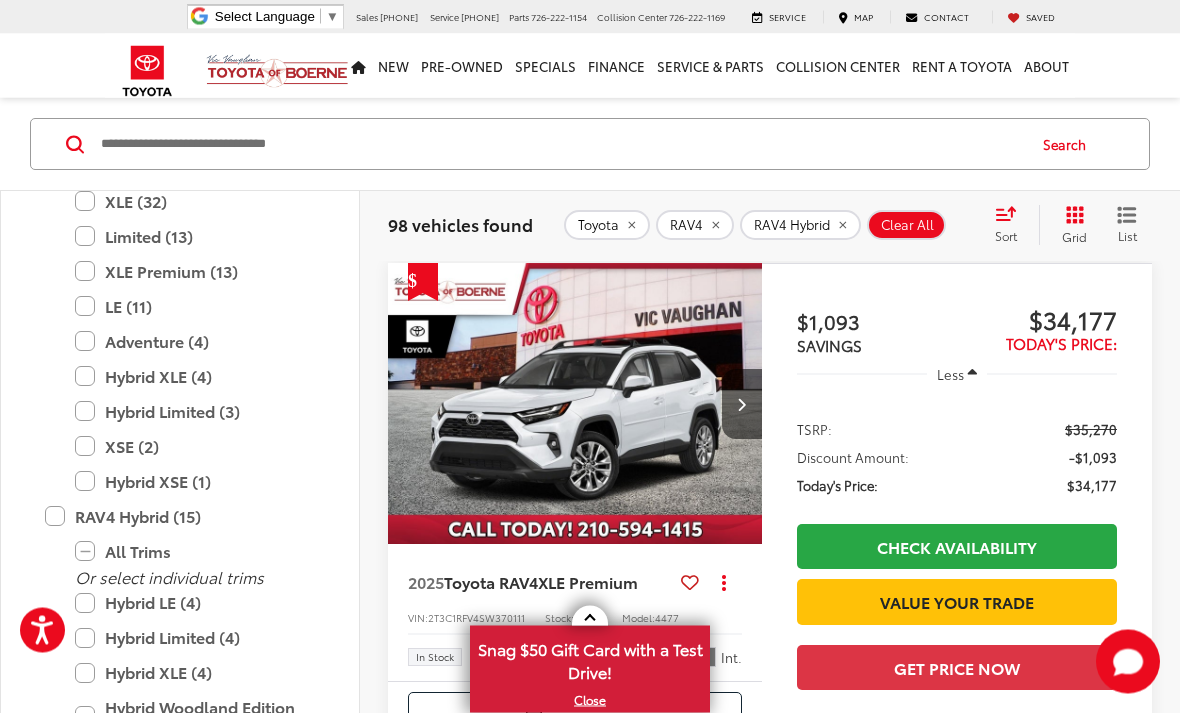 scroll, scrollTop: 120, scrollLeft: 0, axis: vertical 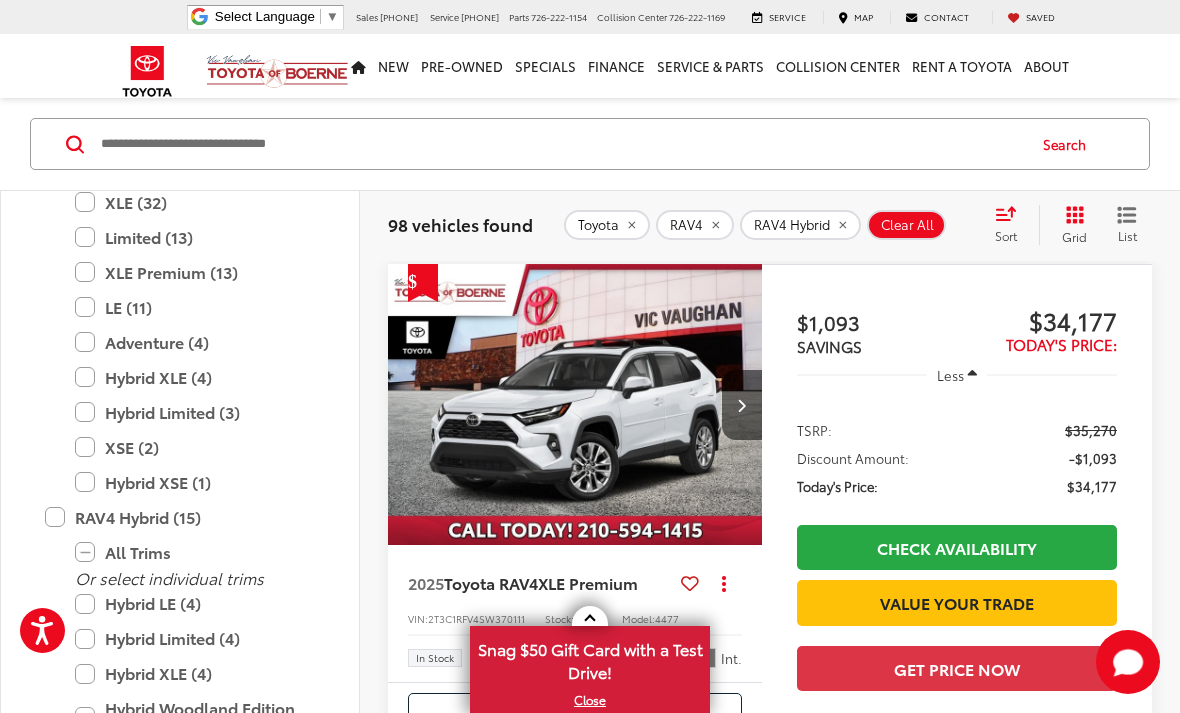 click on "Hybrid LE (4)" at bounding box center (195, 603) 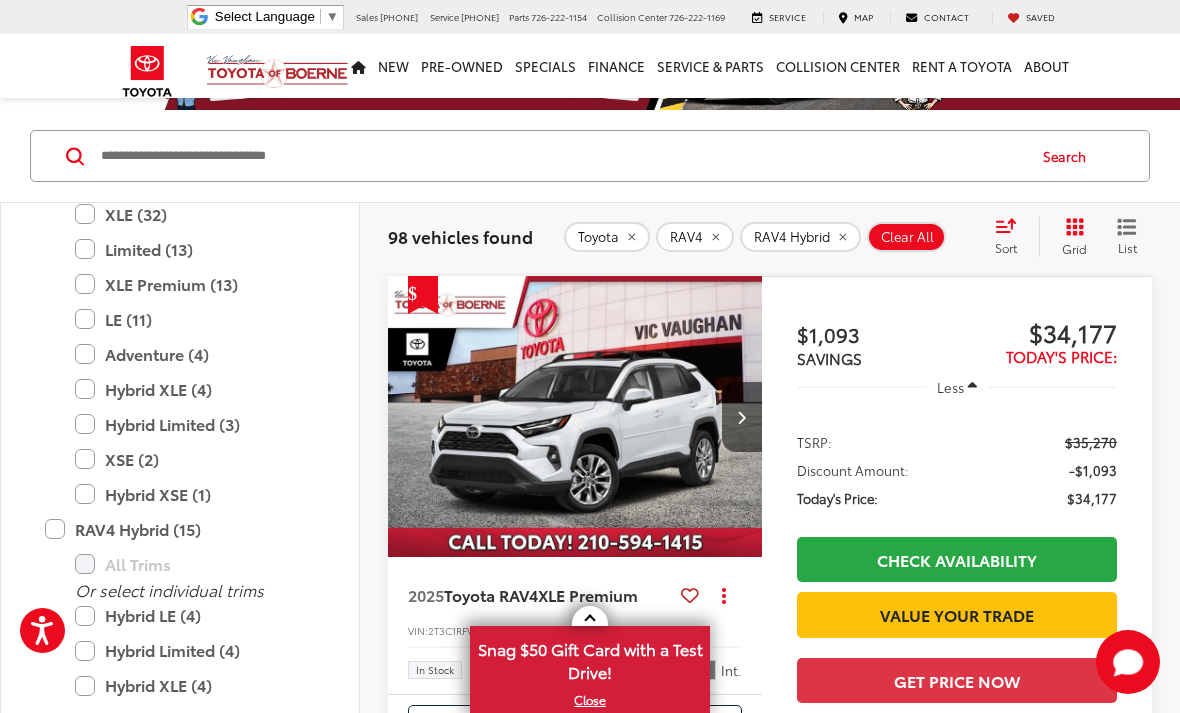 scroll, scrollTop: 116, scrollLeft: 0, axis: vertical 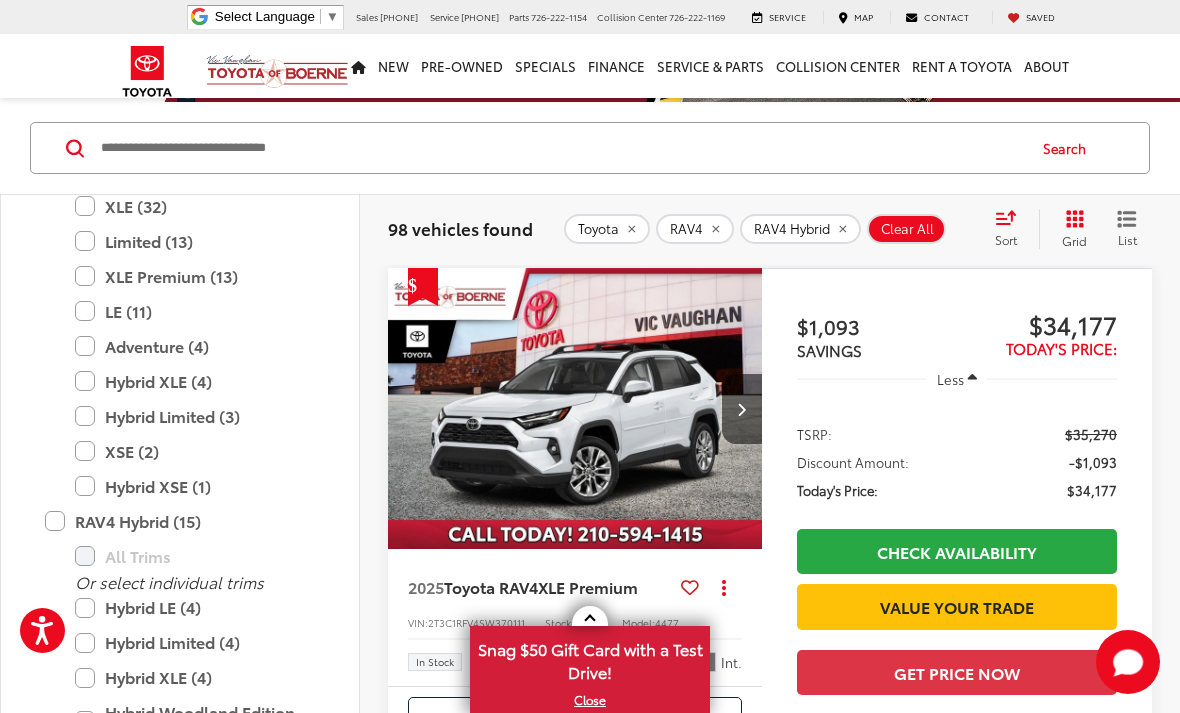 click on "Sort" at bounding box center (1012, 229) 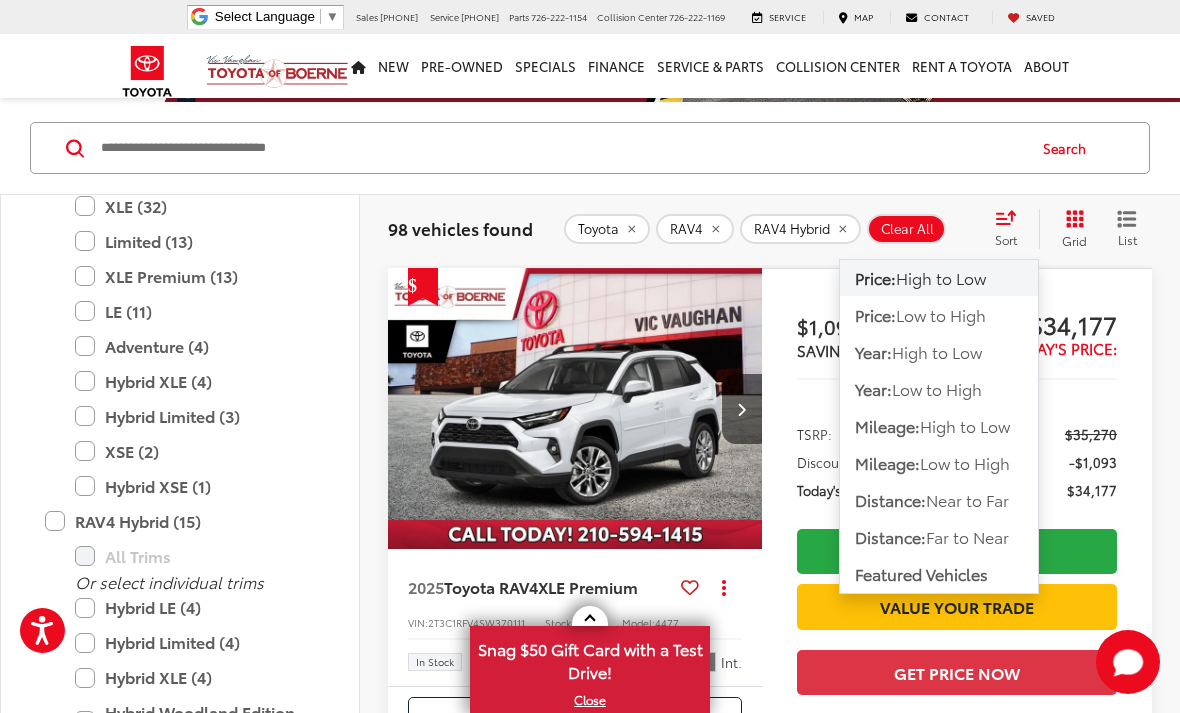 click on "Low to High" at bounding box center [941, 314] 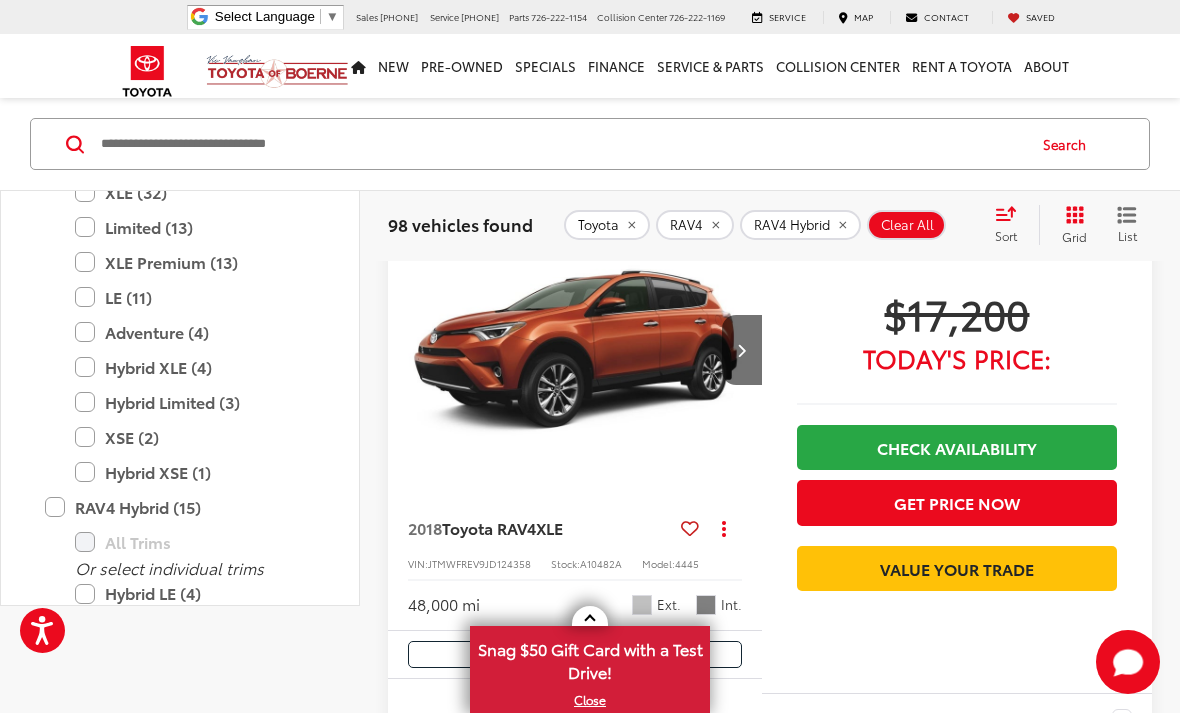 scroll, scrollTop: 0, scrollLeft: 0, axis: both 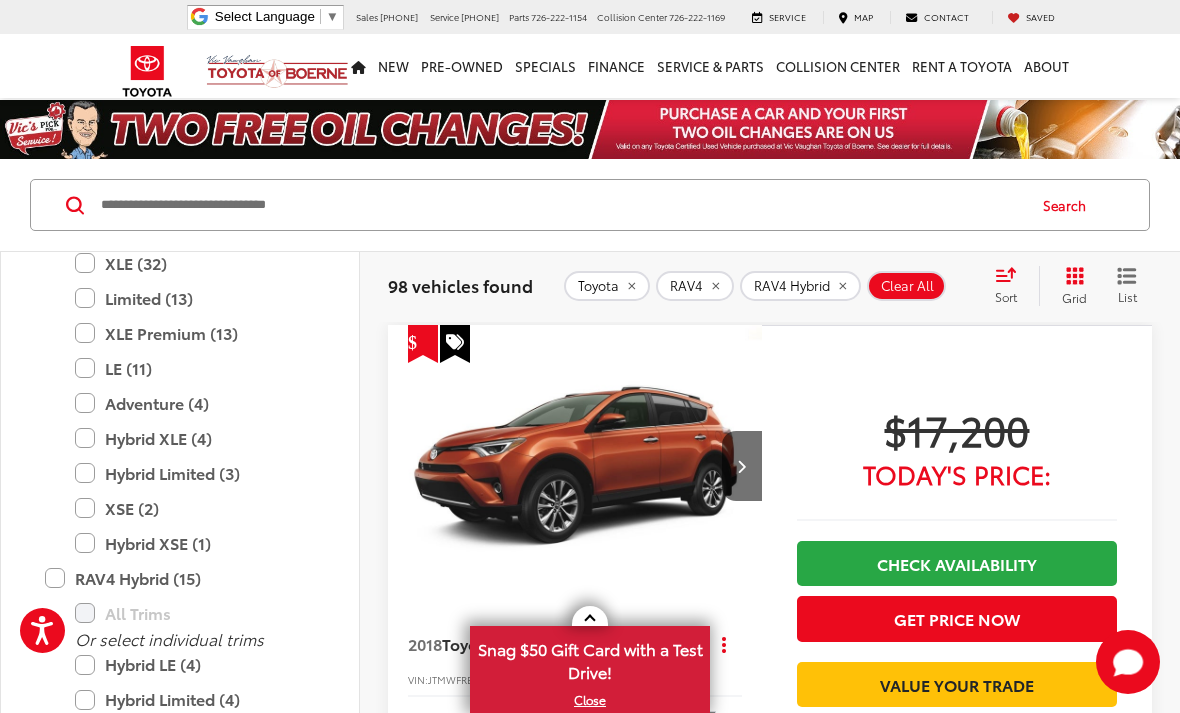 click on "Or select individual trims" at bounding box center (169, 638) 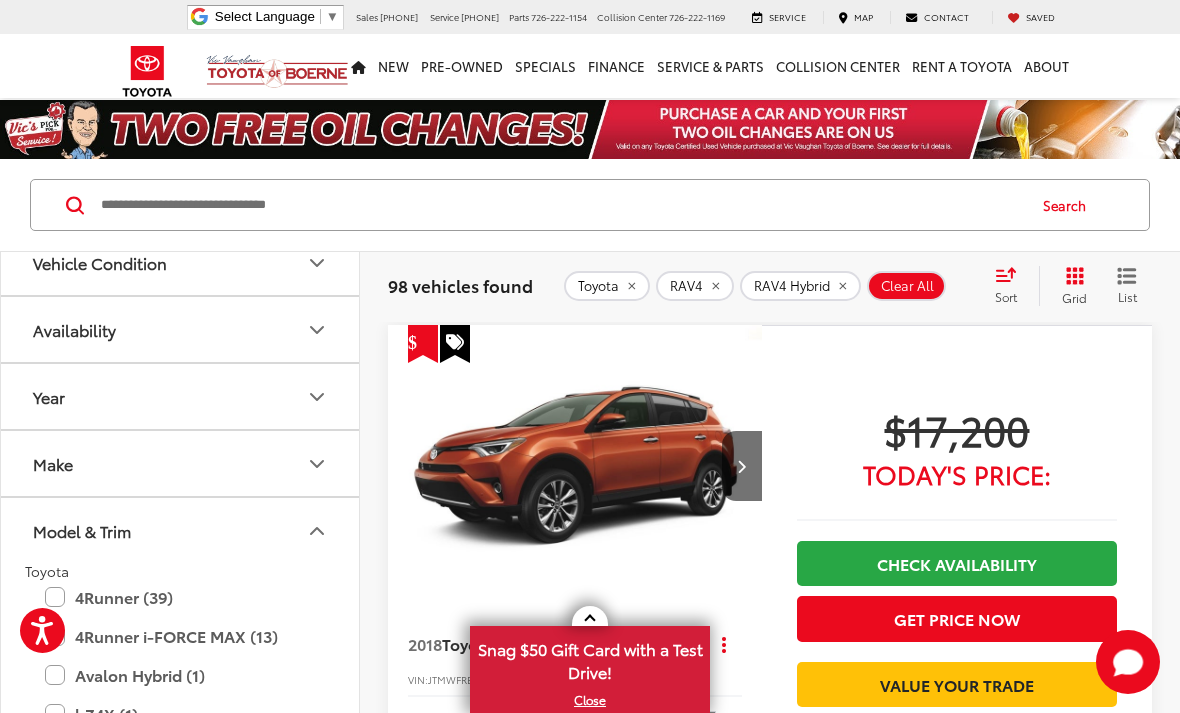 scroll, scrollTop: 32, scrollLeft: 0, axis: vertical 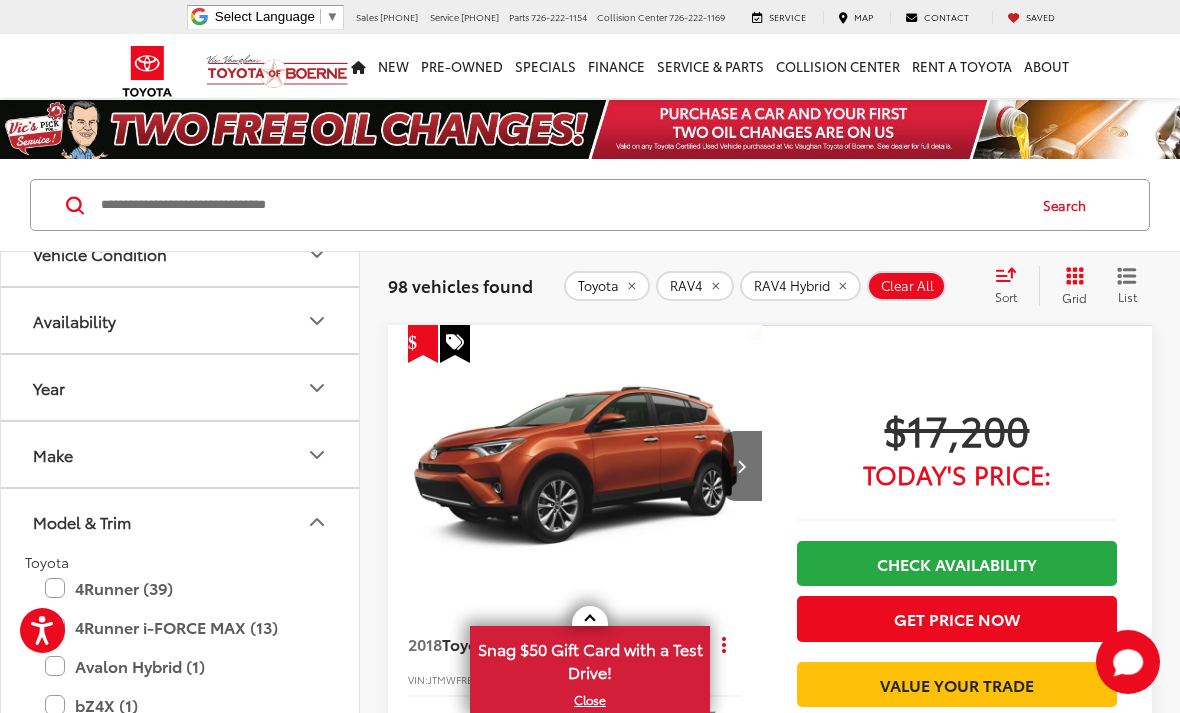 click on "Model & Trim" at bounding box center [82, 521] 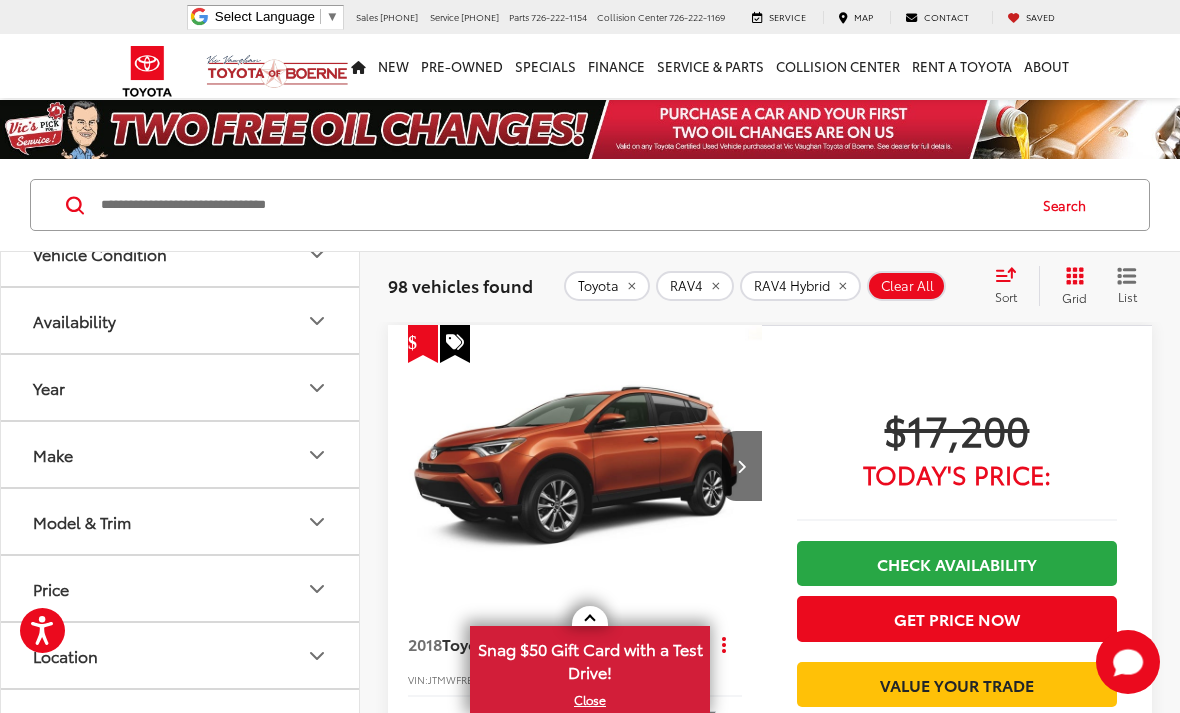click on "Year" at bounding box center (181, 387) 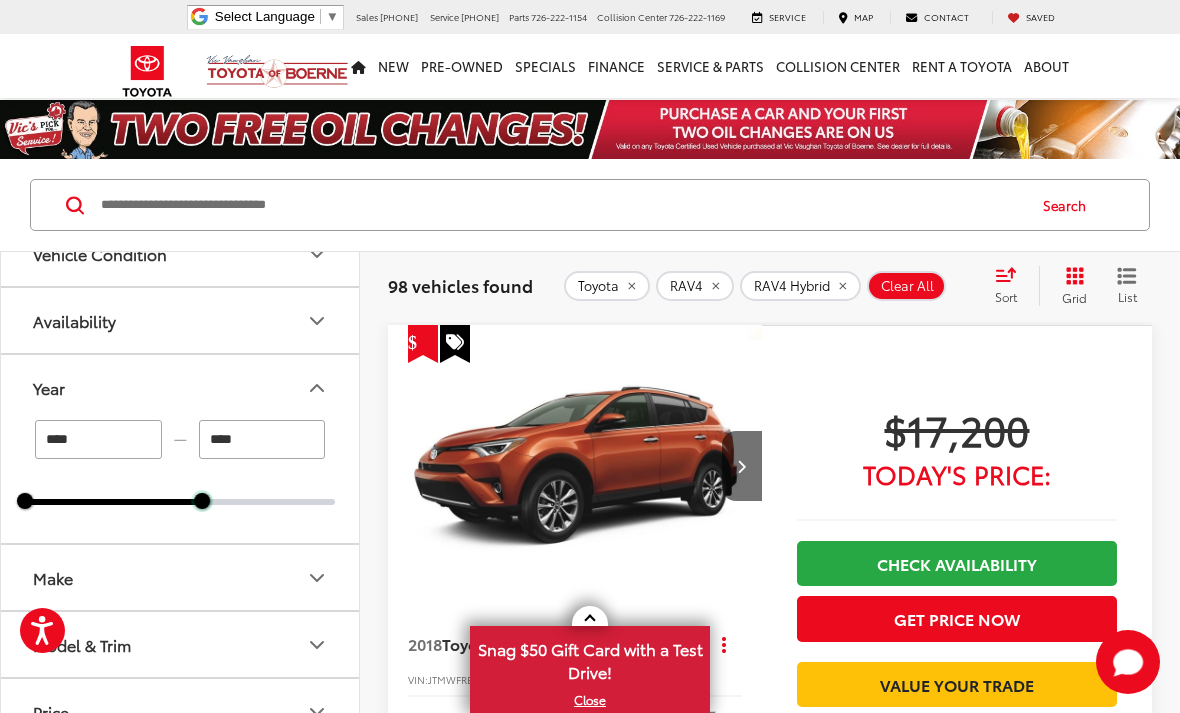 click at bounding box center (202, 501) 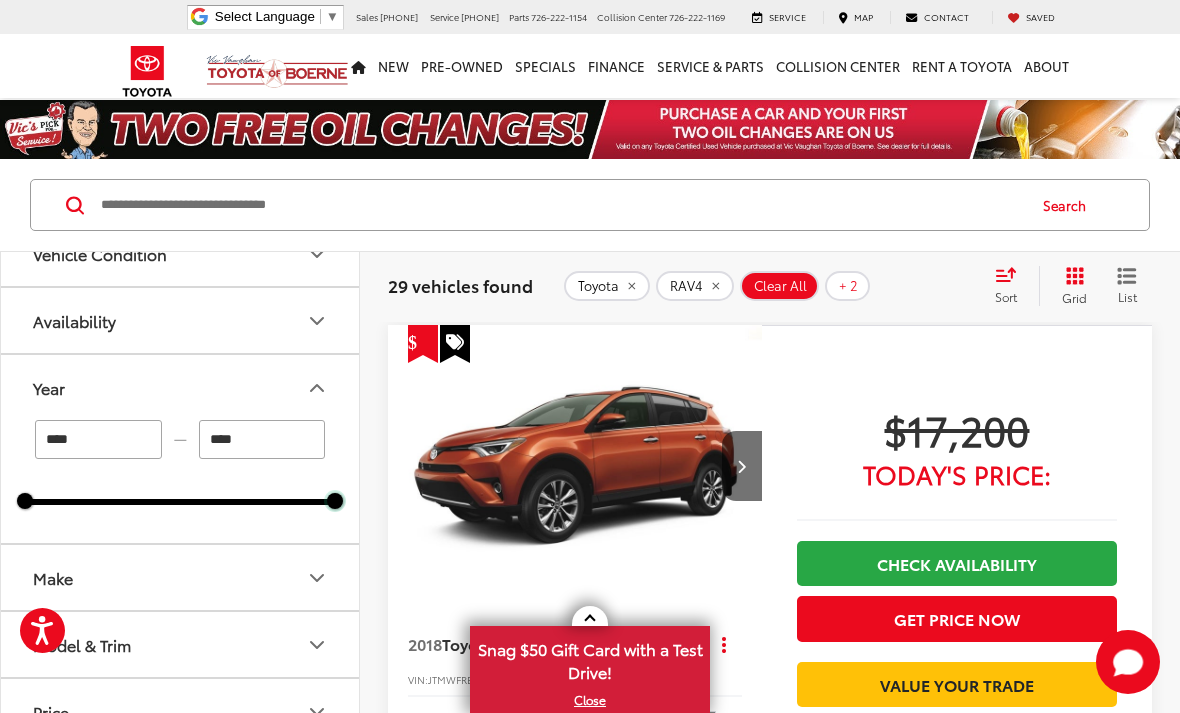 type on "****" 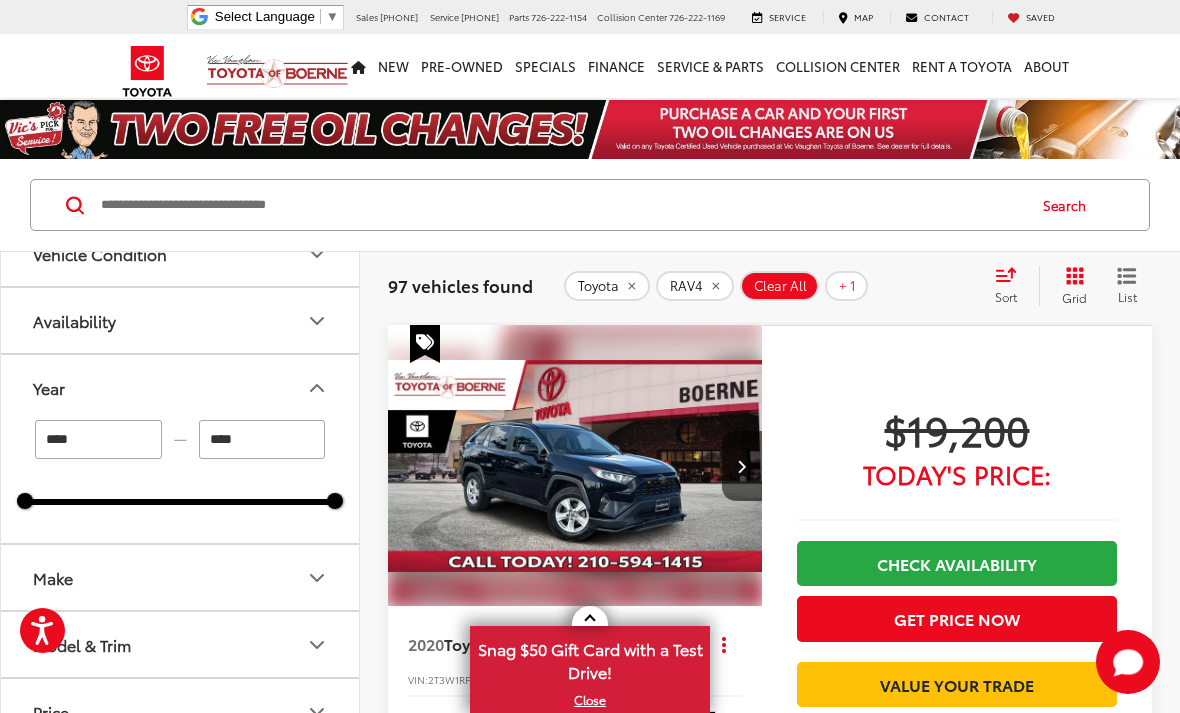 click on "****" at bounding box center [98, 439] 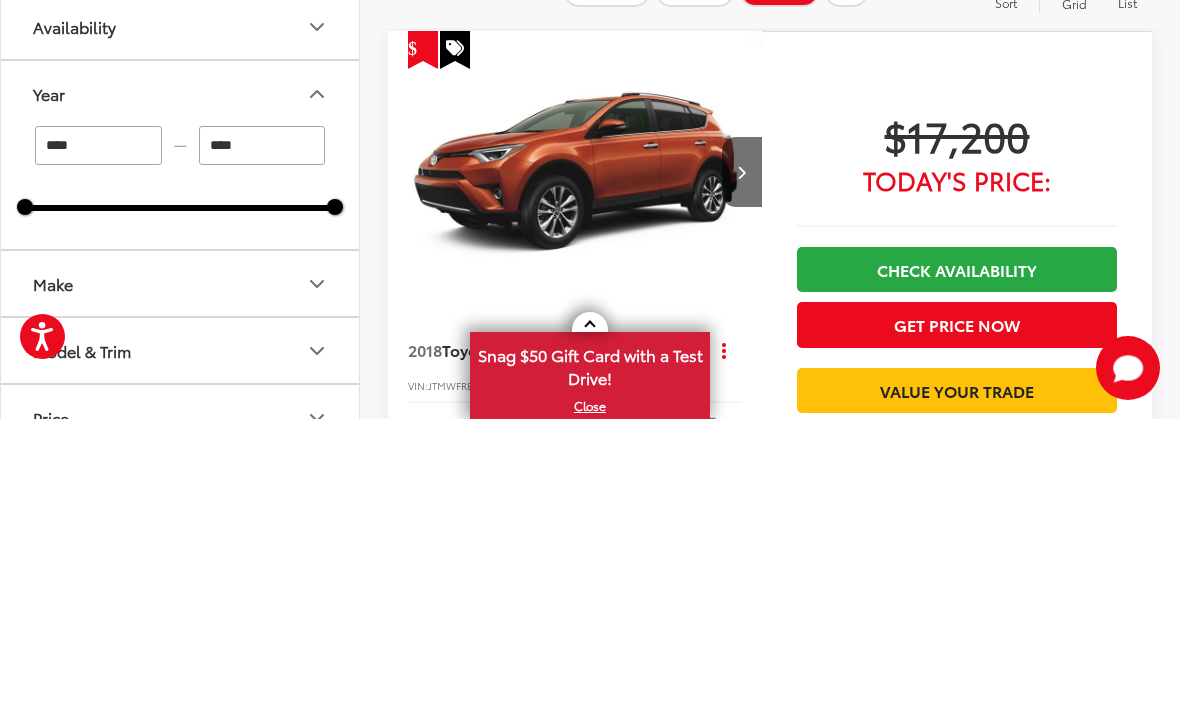 type on "****" 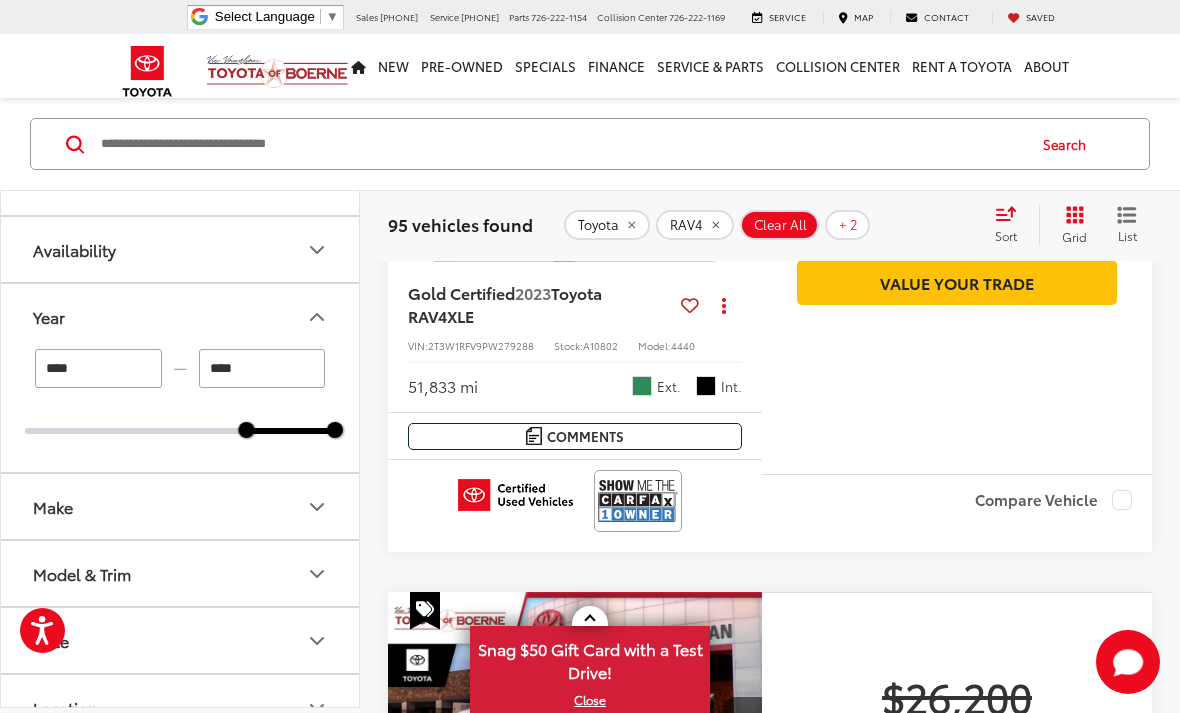 scroll, scrollTop: 434, scrollLeft: 0, axis: vertical 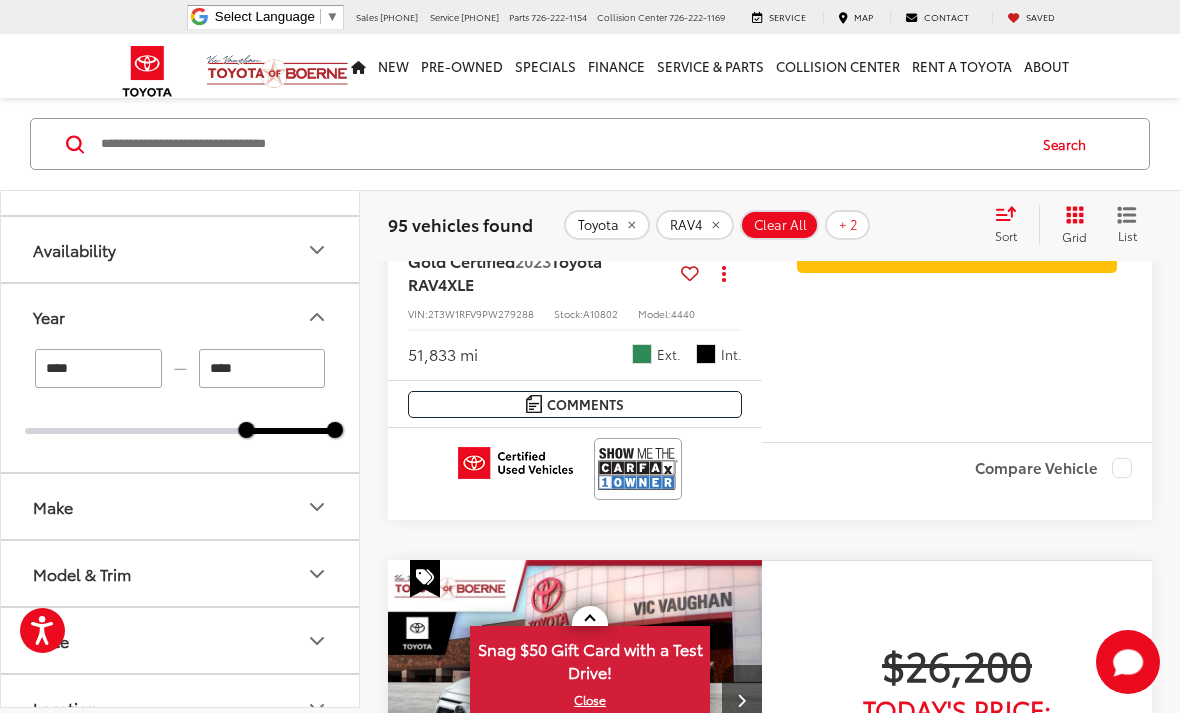 click on "Model & Trim" at bounding box center (82, 573) 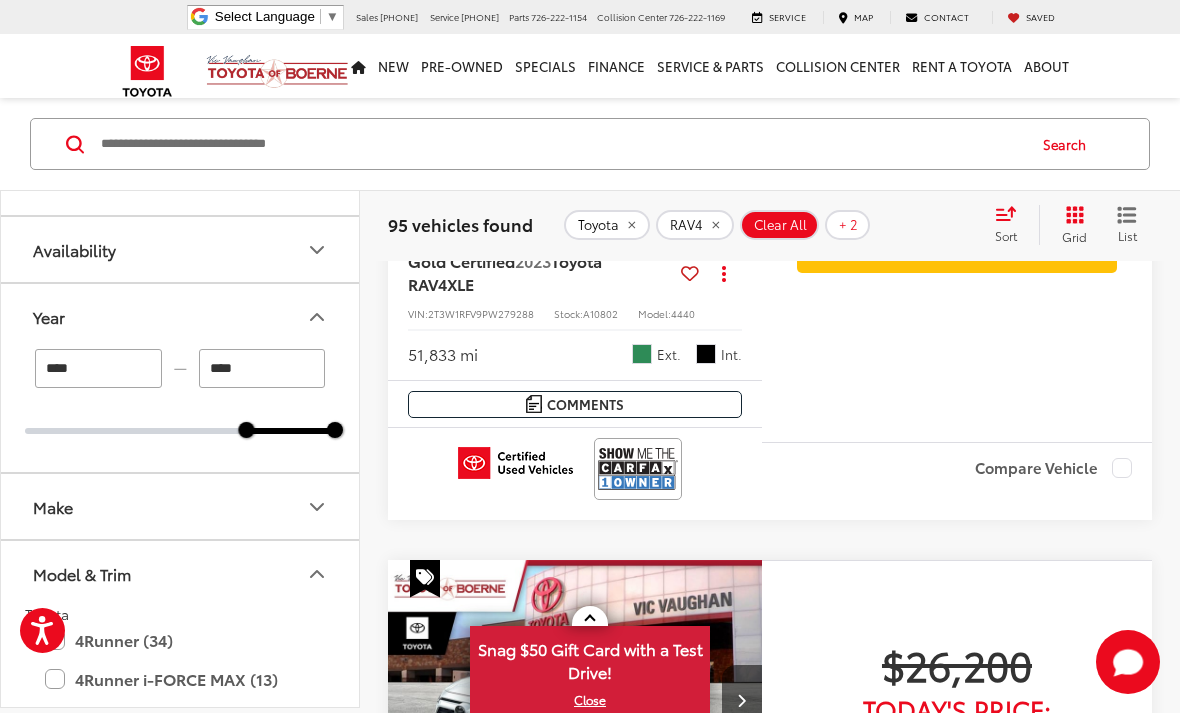 click on "Model & Trim" at bounding box center [82, 573] 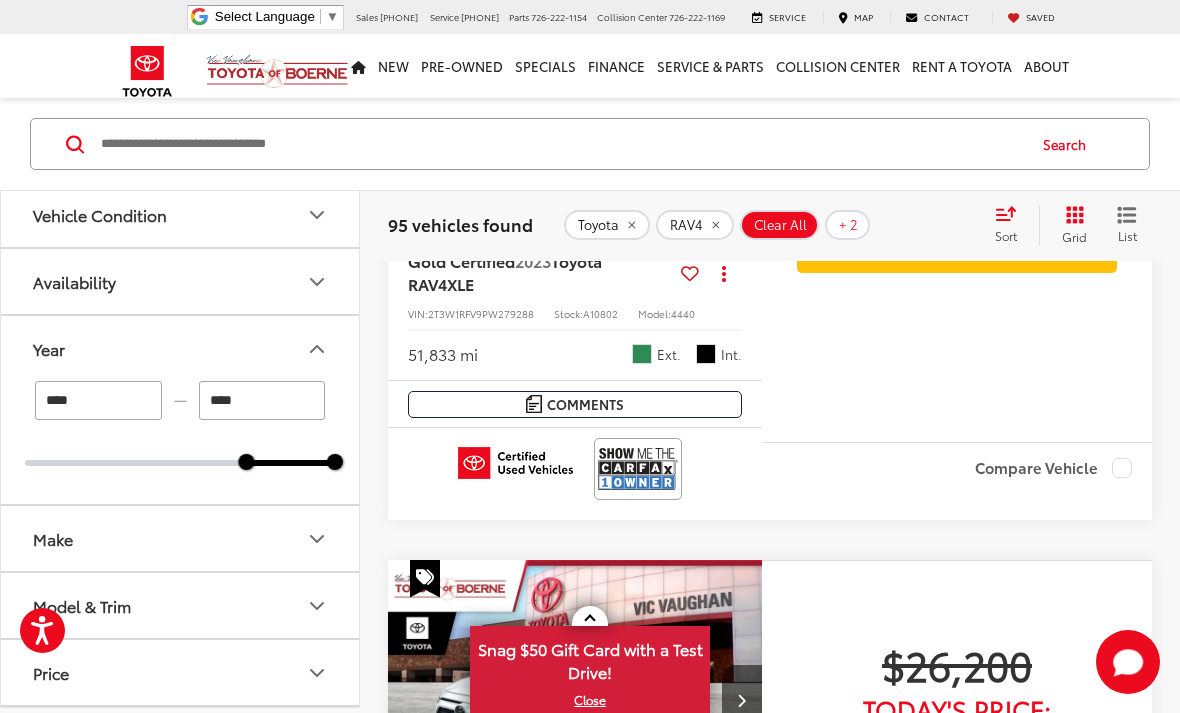 scroll, scrollTop: 0, scrollLeft: 0, axis: both 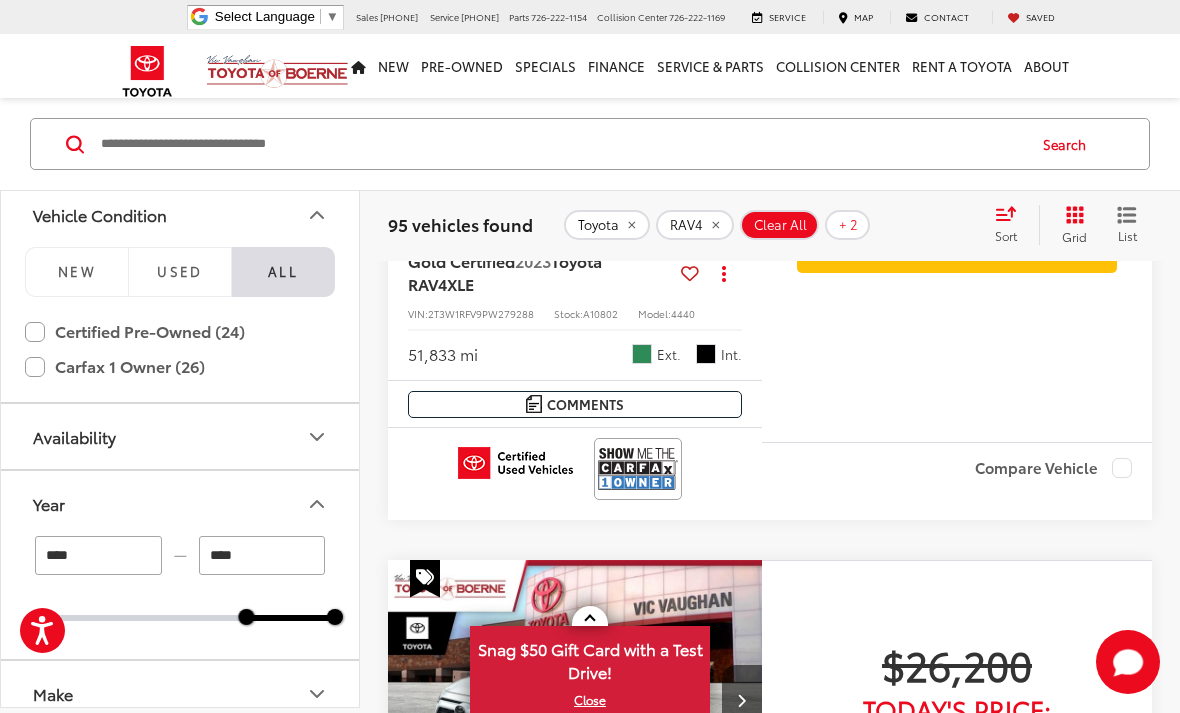 click on "Vehicle Condition" at bounding box center [100, 214] 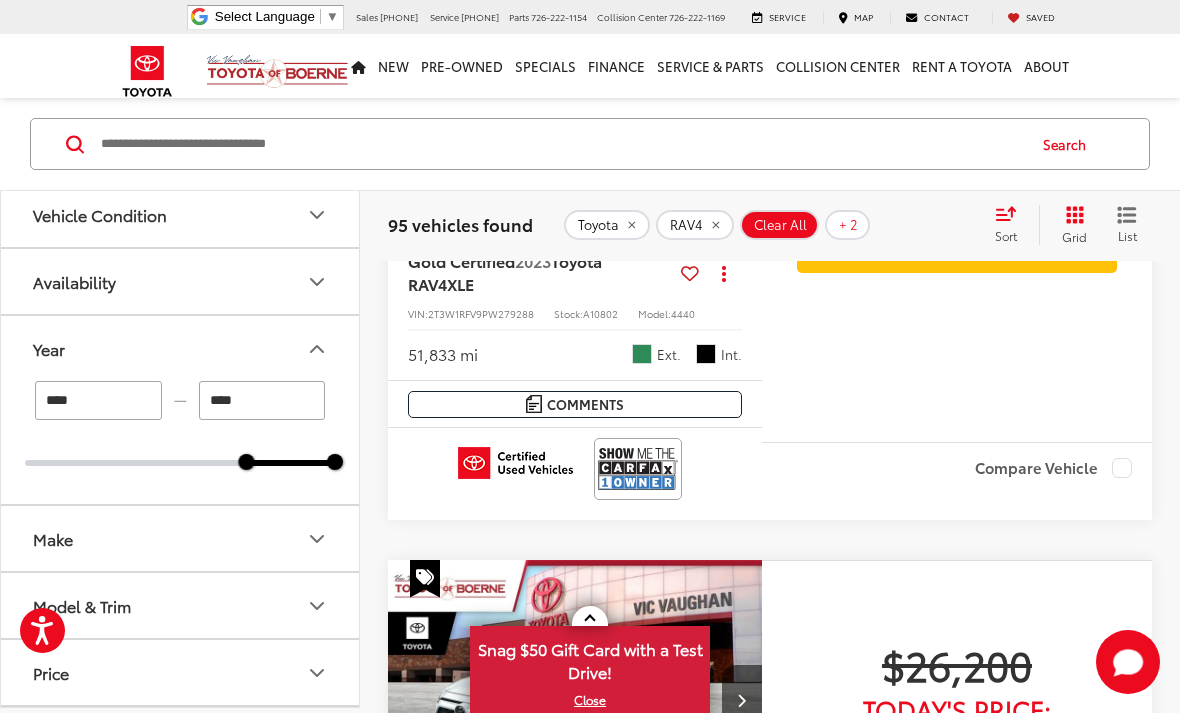 click on "Vehicle Condition" at bounding box center [100, 214] 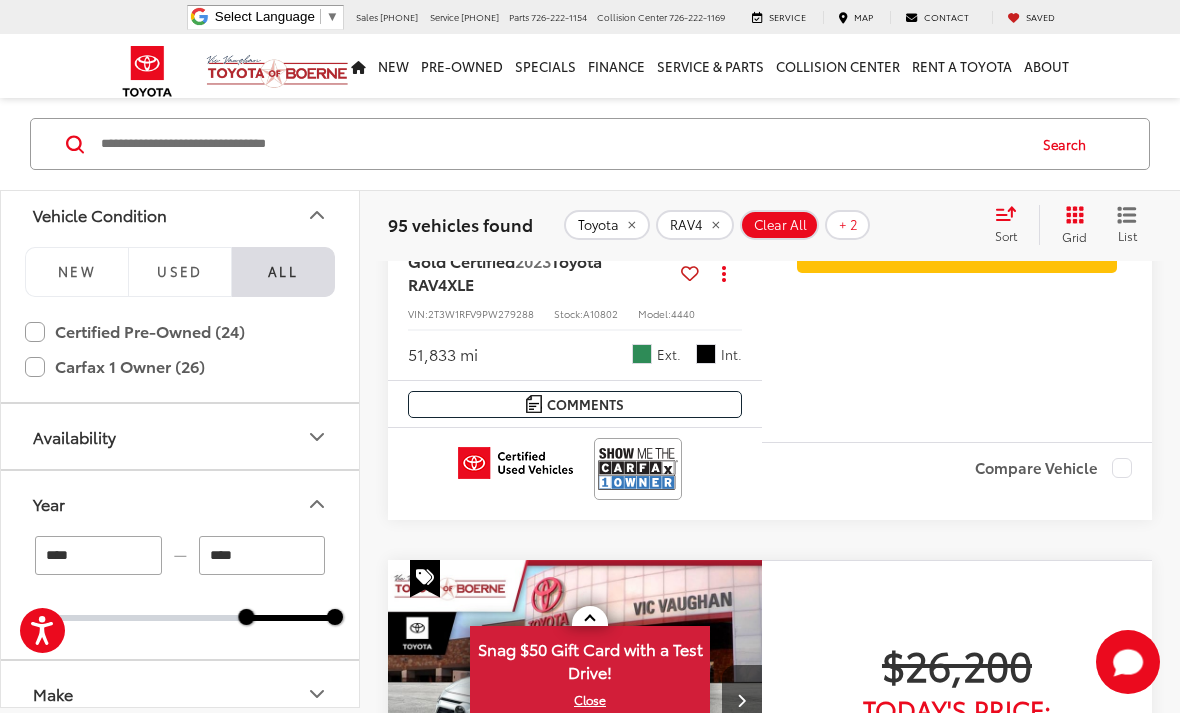 click on "Certified Pre-Owned (24)" at bounding box center [180, 331] 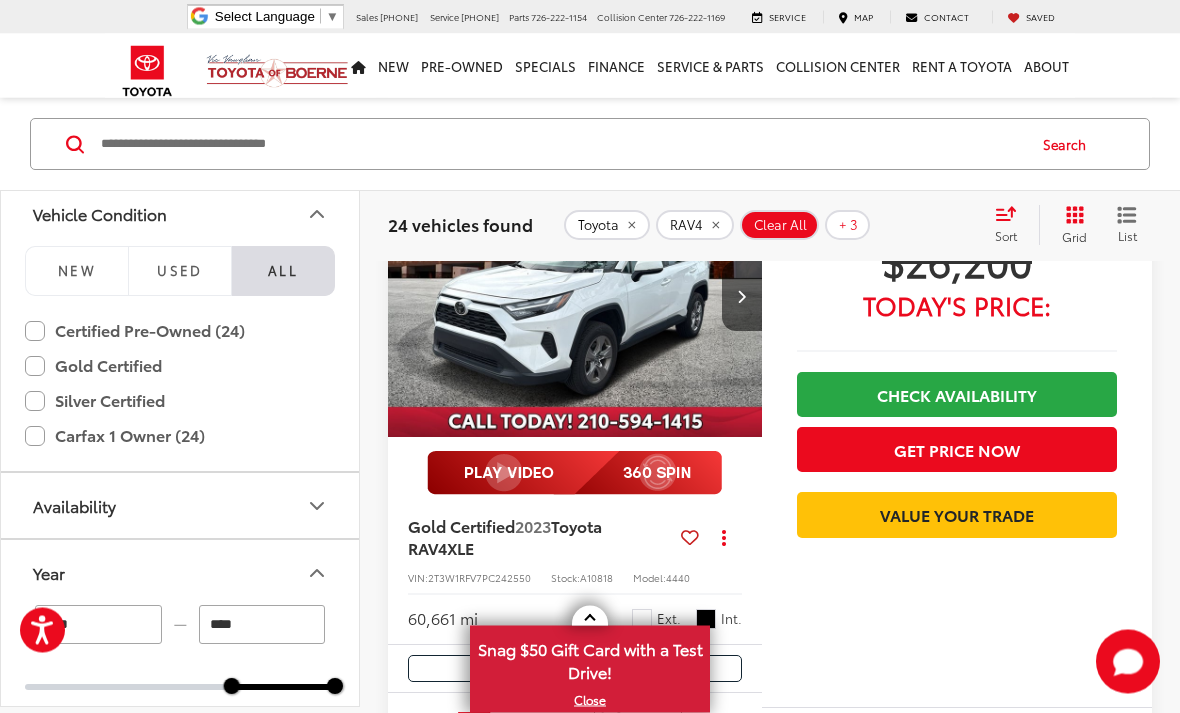 scroll, scrollTop: 838, scrollLeft: 0, axis: vertical 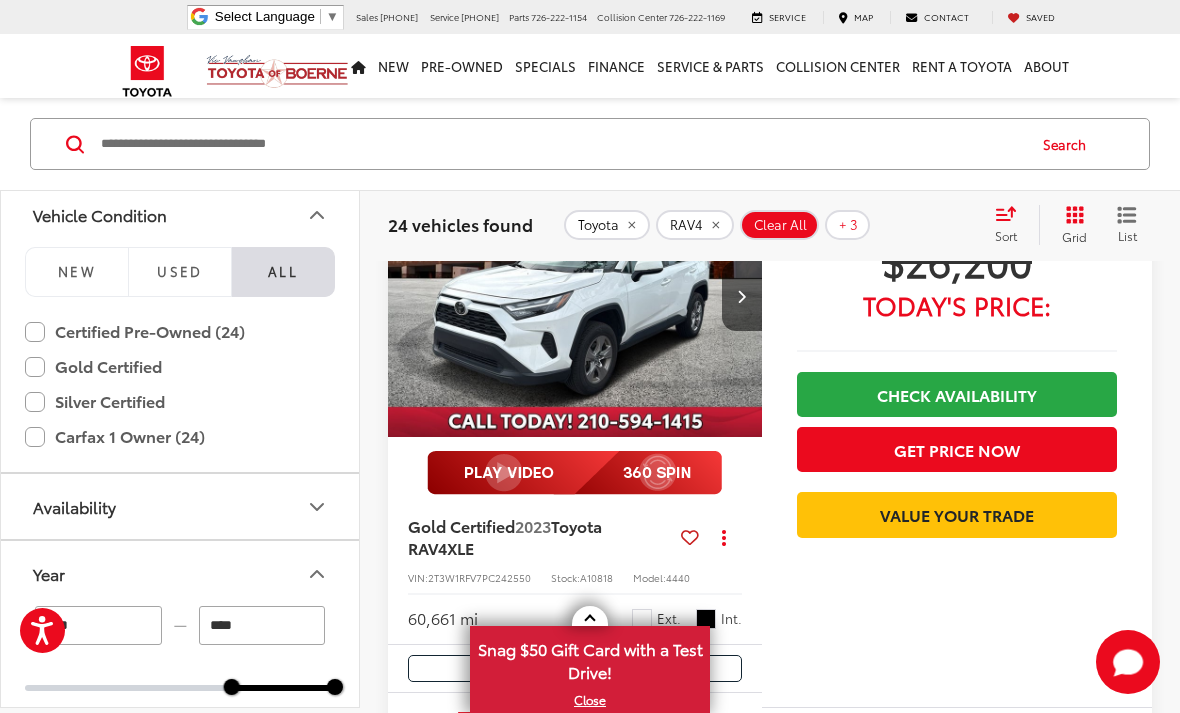 click 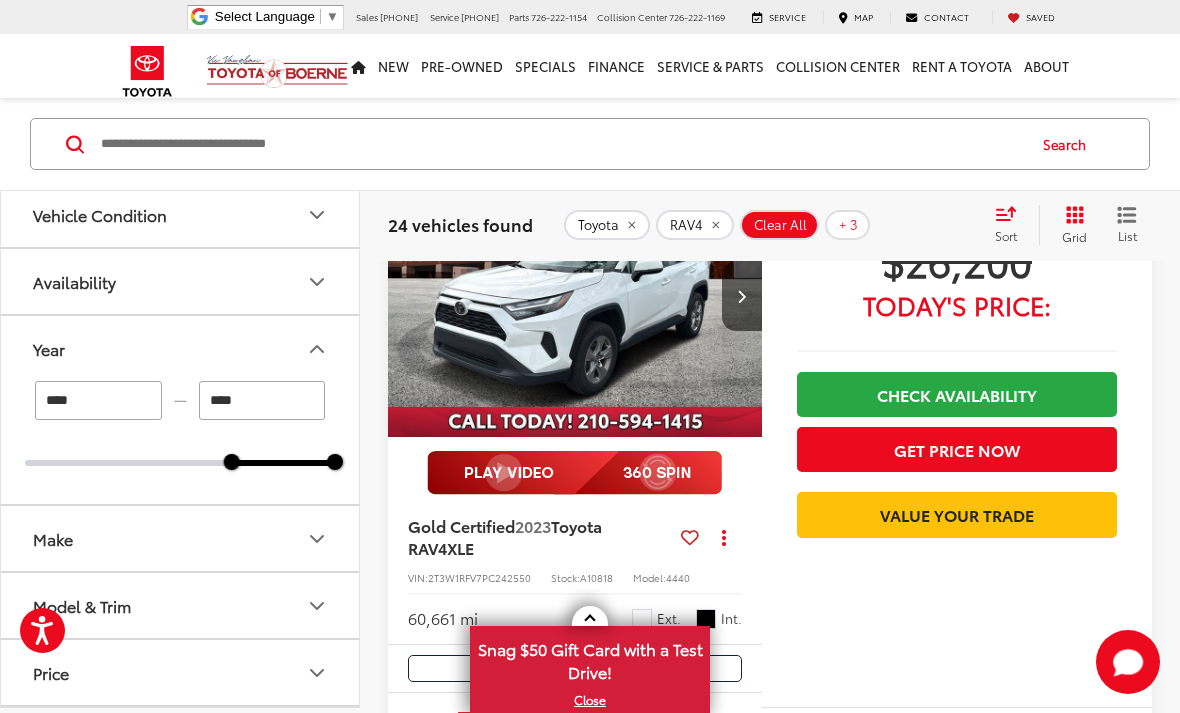 click 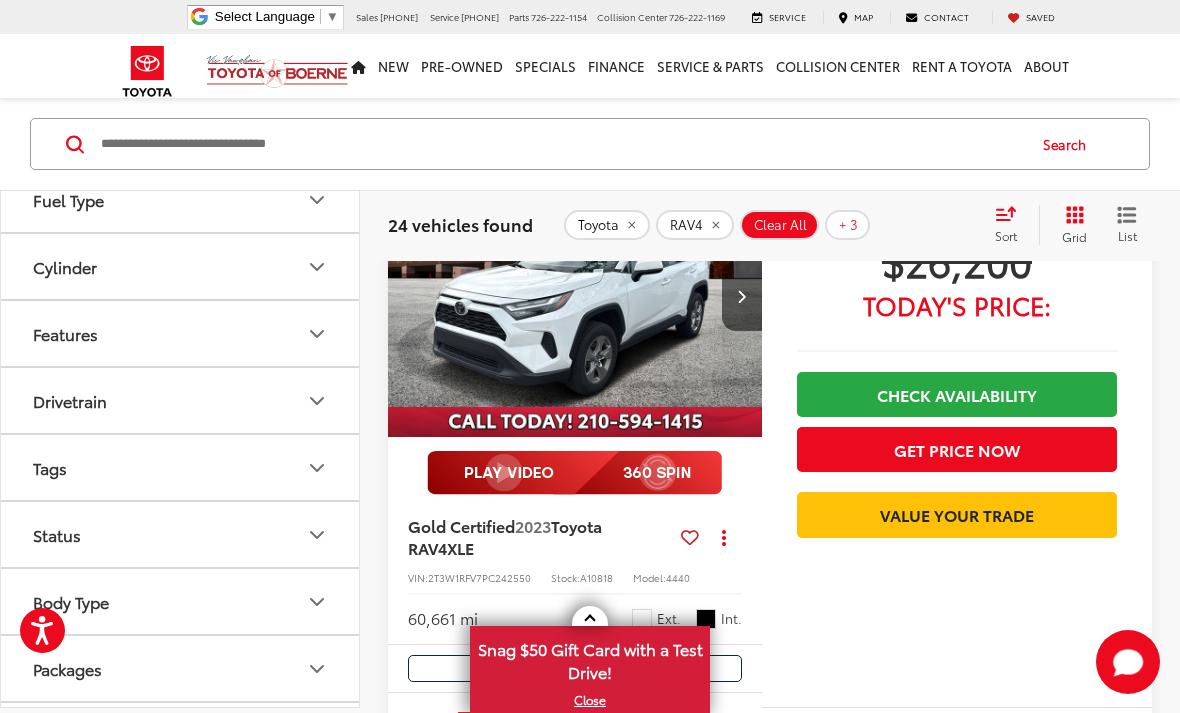 scroll, scrollTop: 683, scrollLeft: 0, axis: vertical 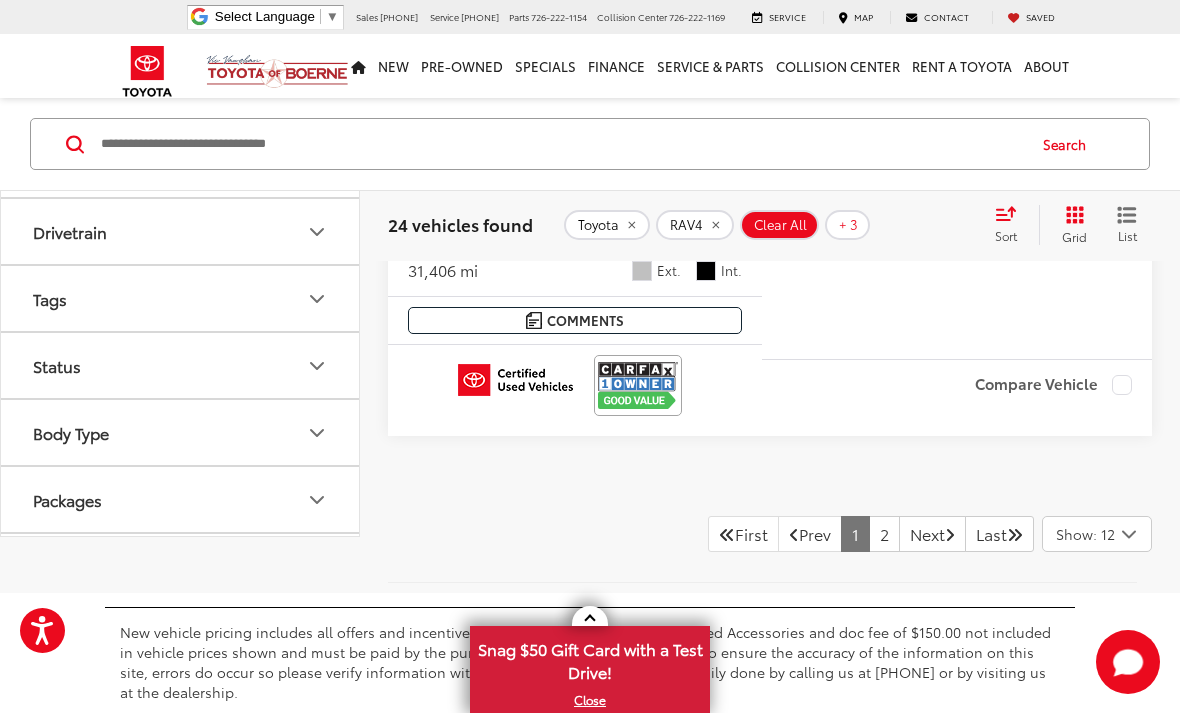 click on "2" at bounding box center [884, 534] 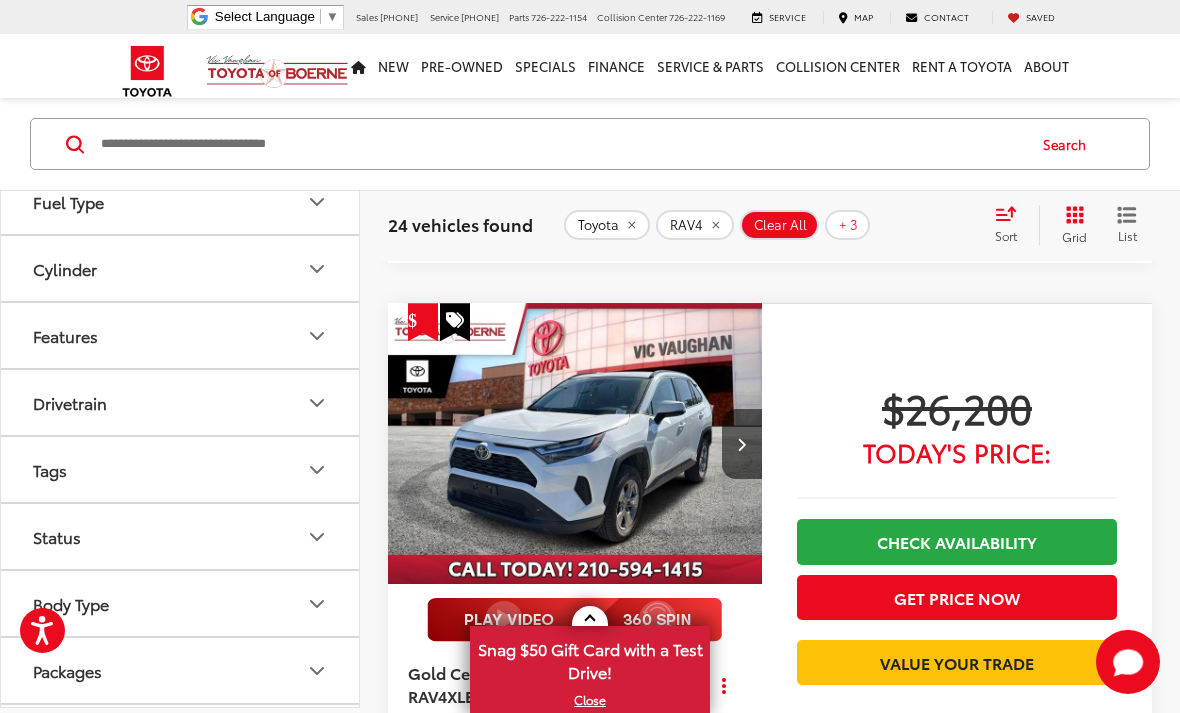 scroll, scrollTop: 61, scrollLeft: 0, axis: vertical 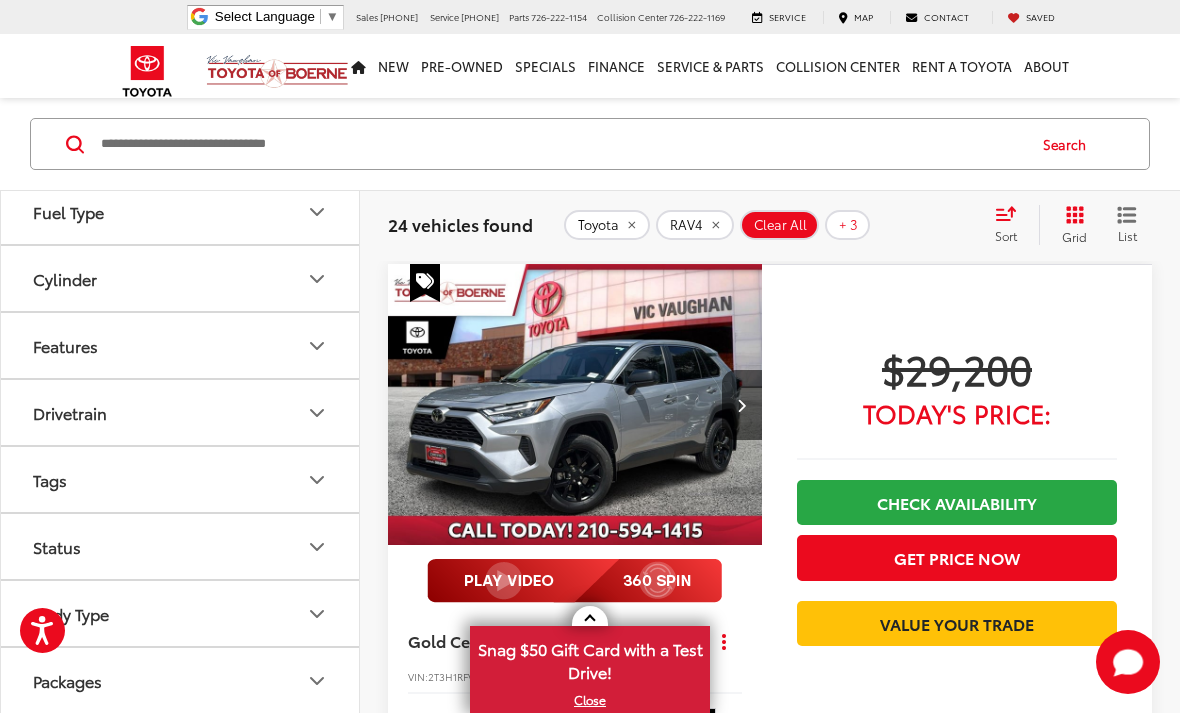 click on "Vic Vaughan Toyota of Boerne
Select Language ▼
Sales
[PHONE]
Service
[PHONE]
Parts
[PHONE]
Collision Center
[PHONE]
[NUMBER] [STREET]
[CITY], [STATE] [POSTAL_CODE]
Saved
Saved" at bounding box center [590, 17] 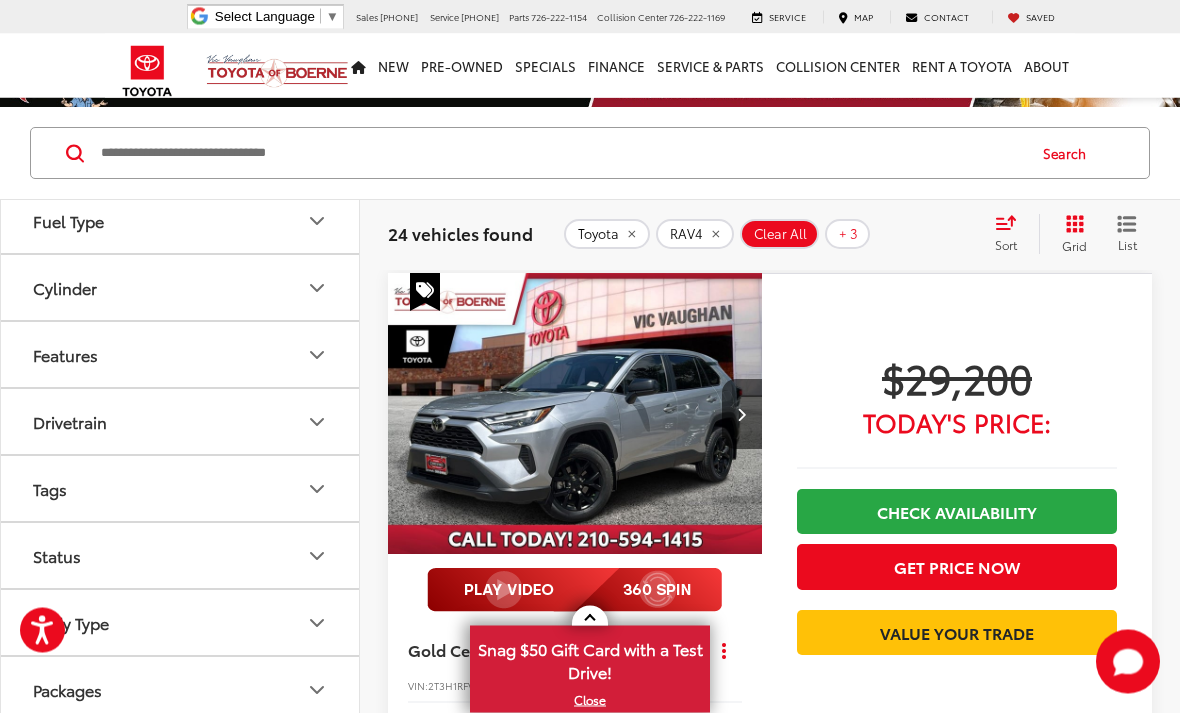 scroll, scrollTop: 0, scrollLeft: 0, axis: both 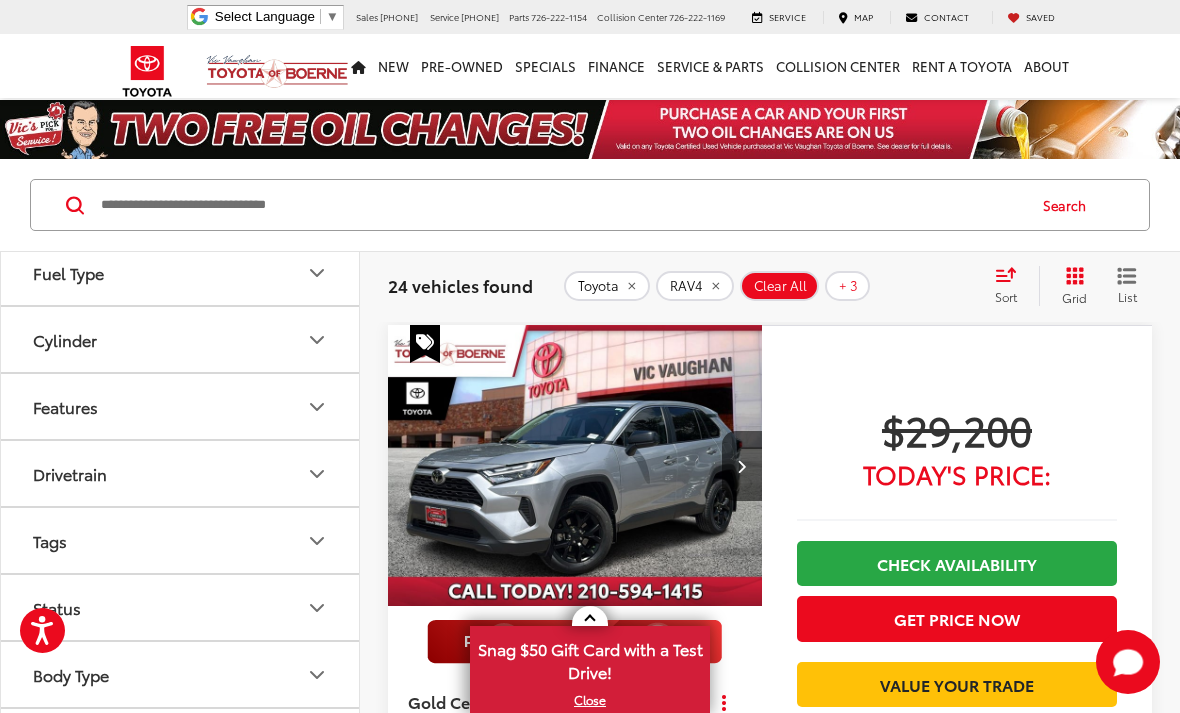 click 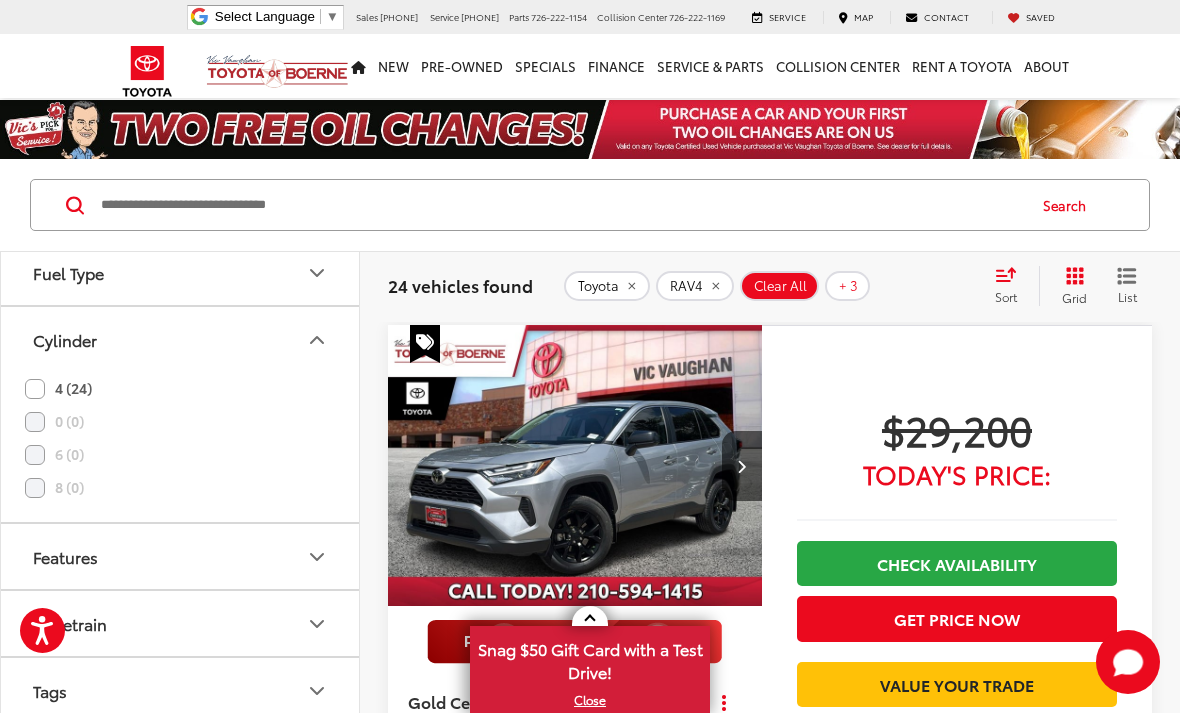 click on "Cylinder" at bounding box center (65, 339) 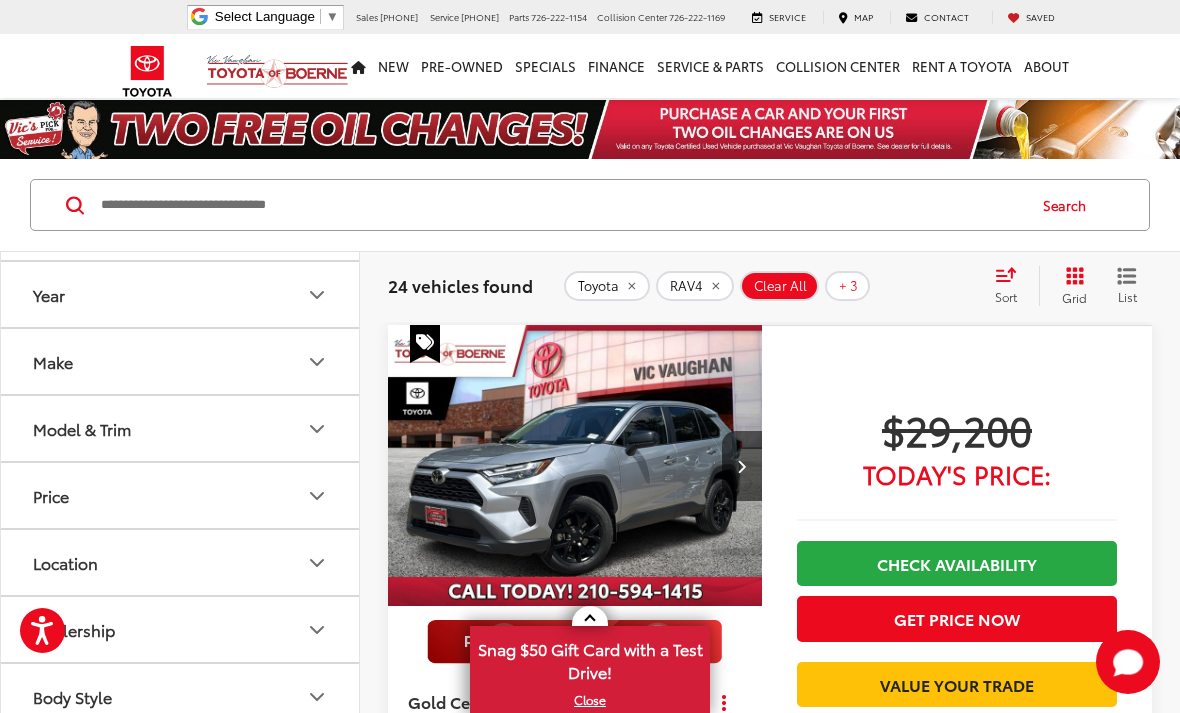 scroll, scrollTop: 126, scrollLeft: 0, axis: vertical 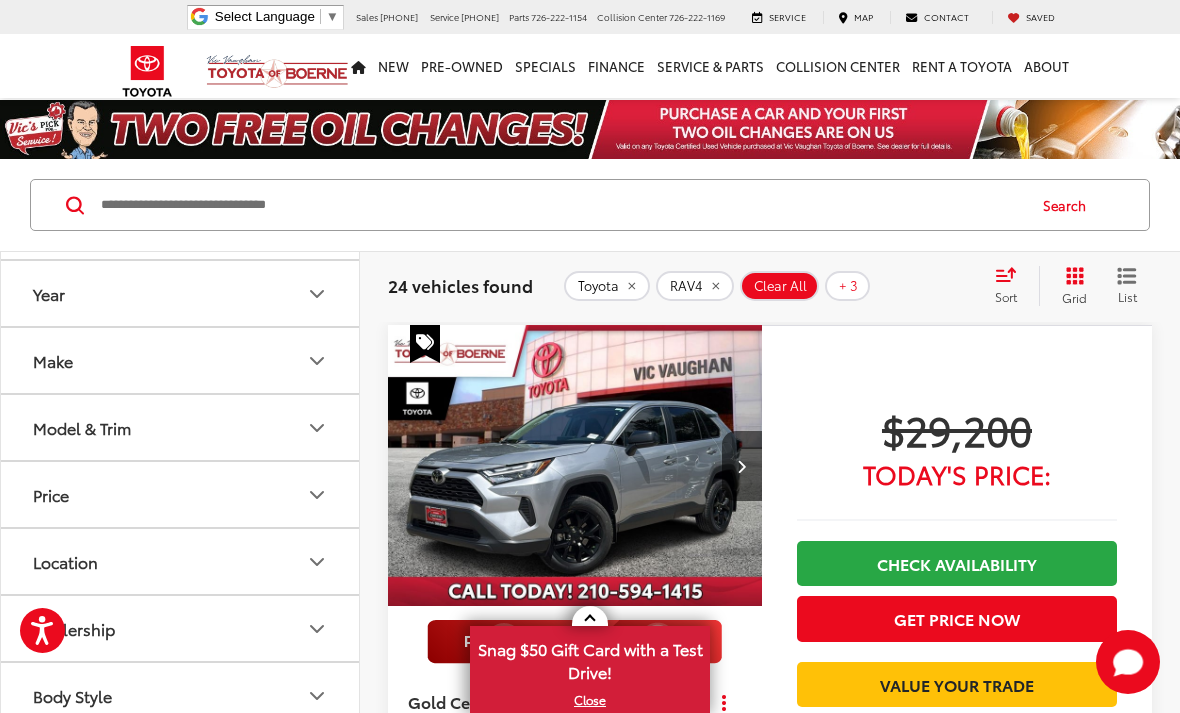 click on "Model & Trim" at bounding box center (82, 427) 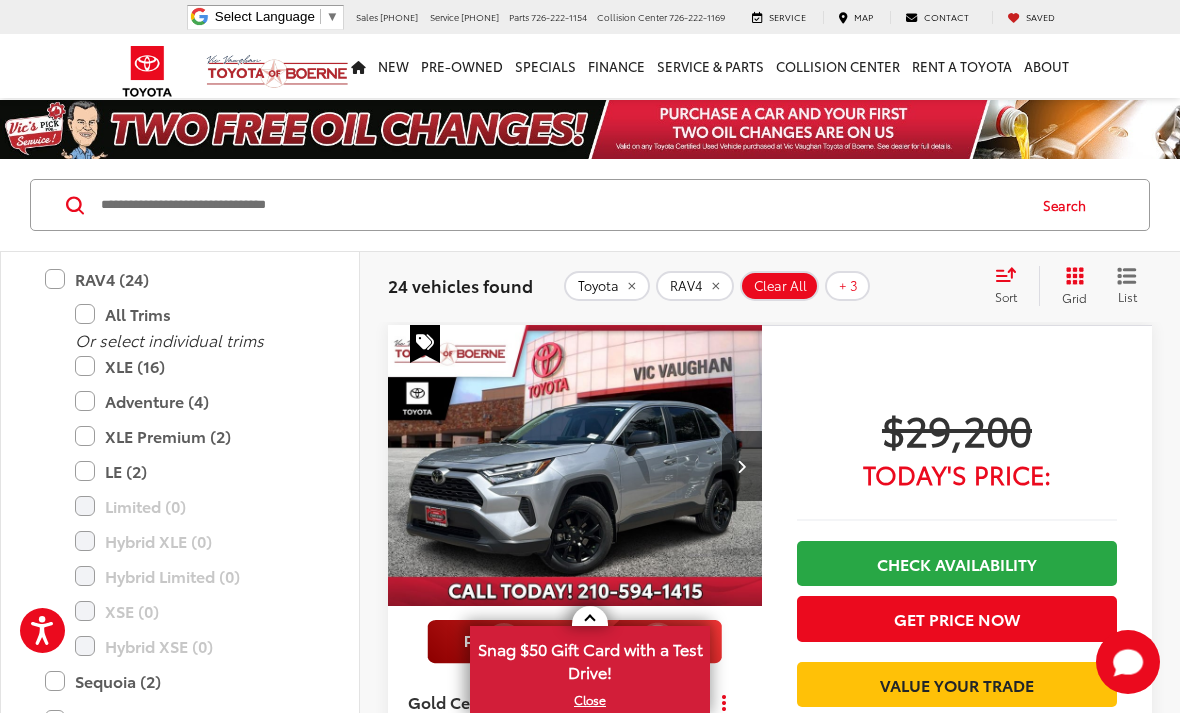 scroll, scrollTop: 691, scrollLeft: 0, axis: vertical 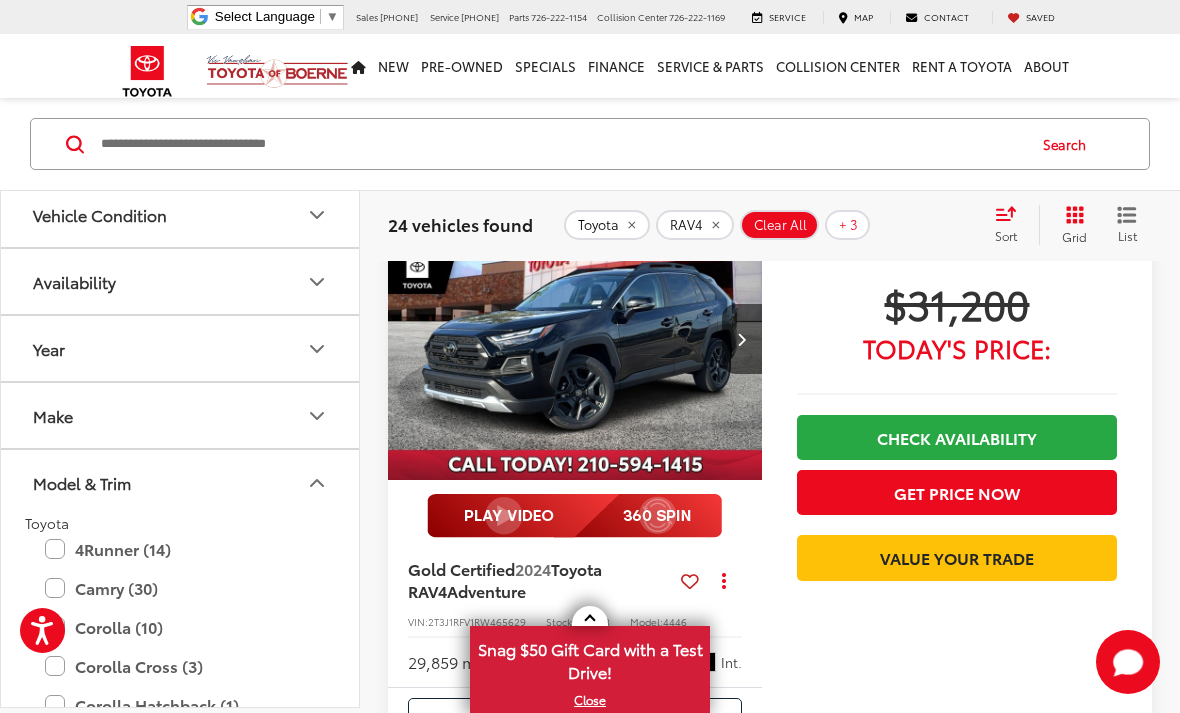 click on "Vehicle Condition" at bounding box center [100, 214] 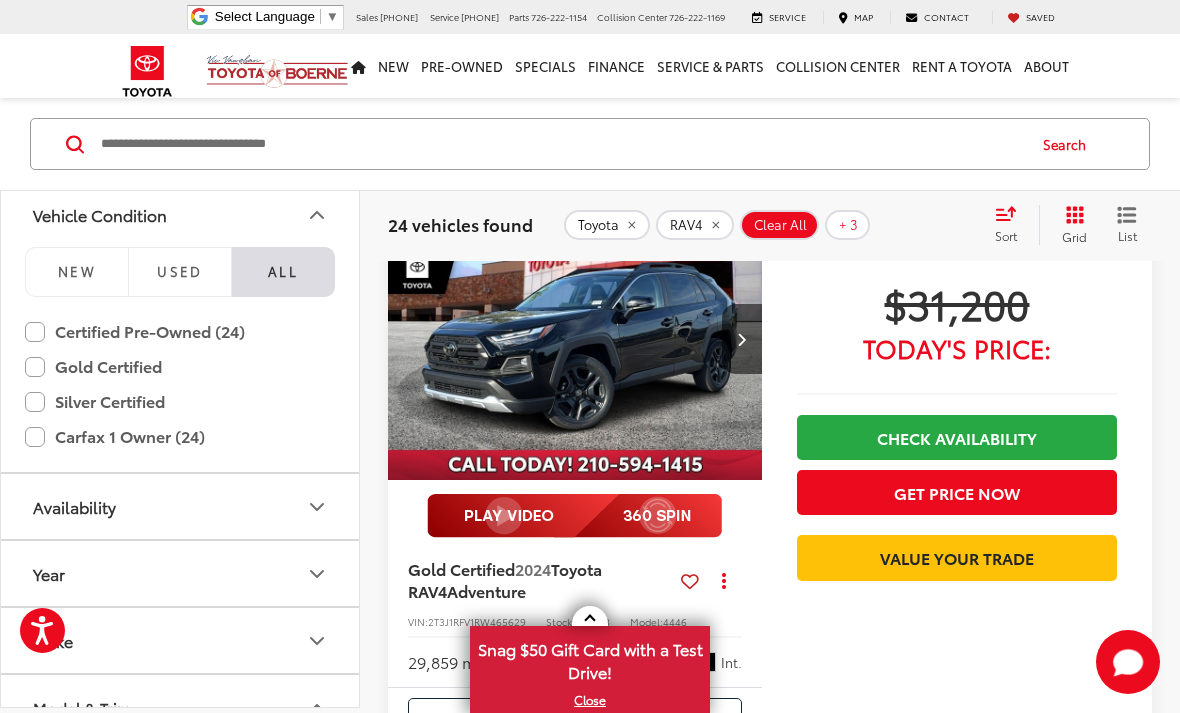 click on "Certified Pre-Owned (24)" at bounding box center [180, 331] 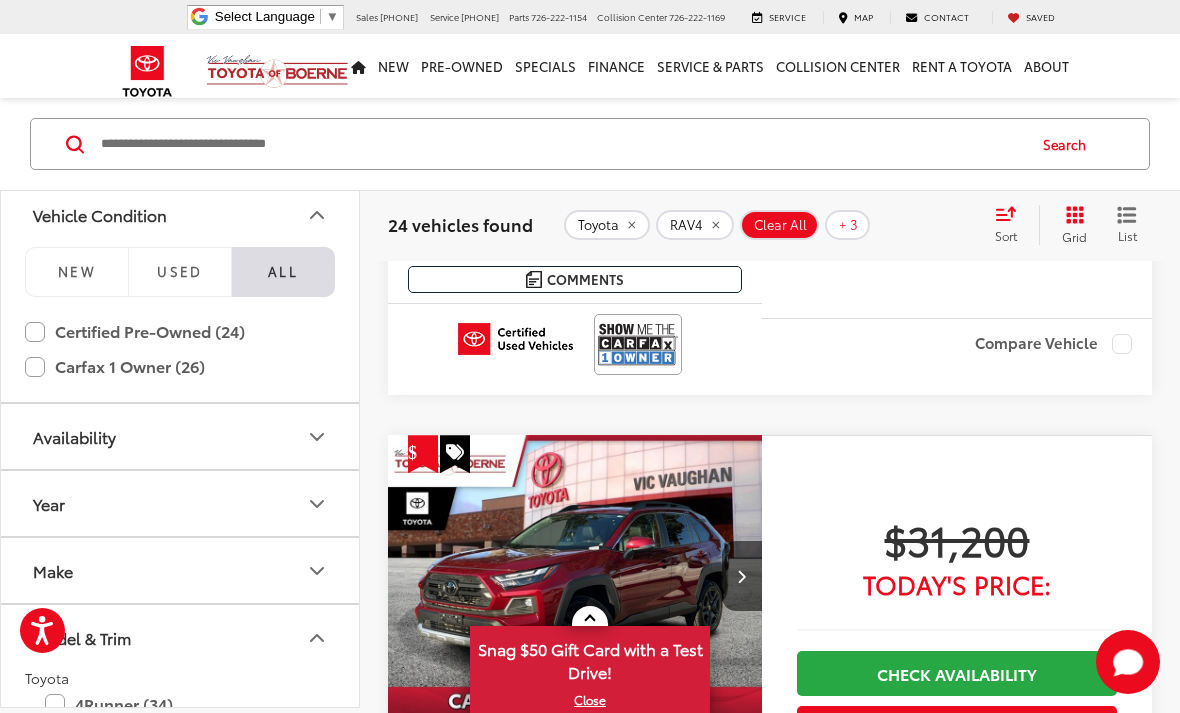 scroll, scrollTop: 61, scrollLeft: 0, axis: vertical 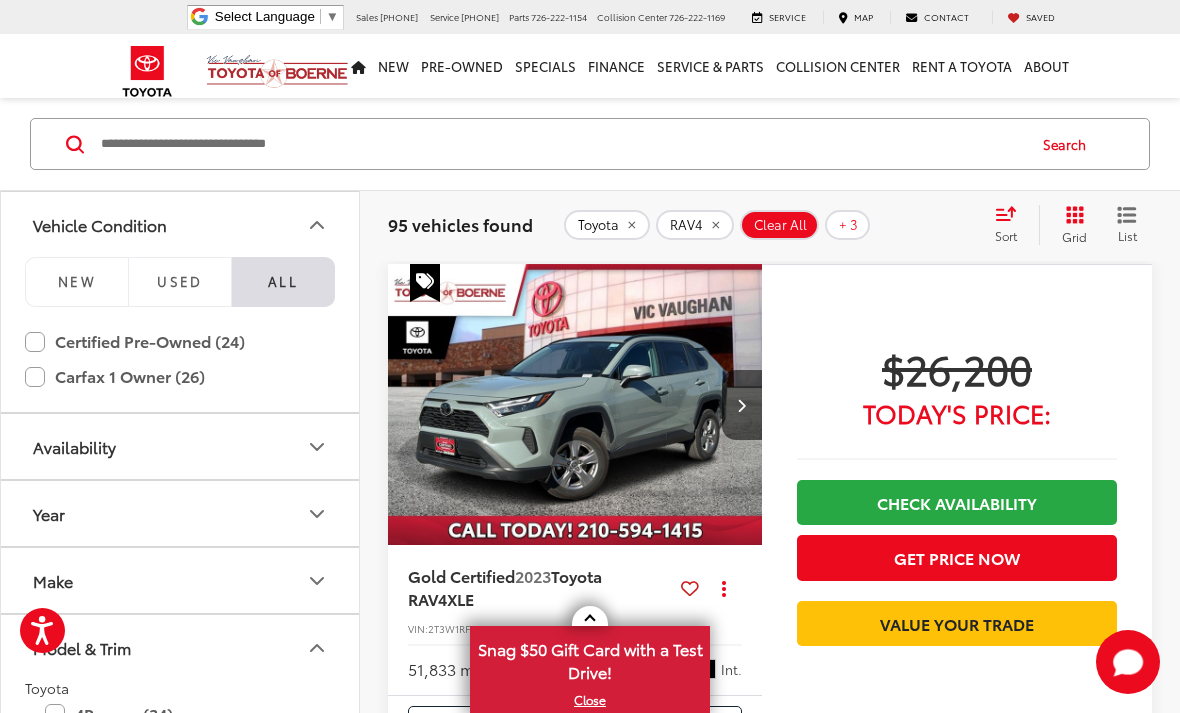 click on "NEW" at bounding box center [77, 281] 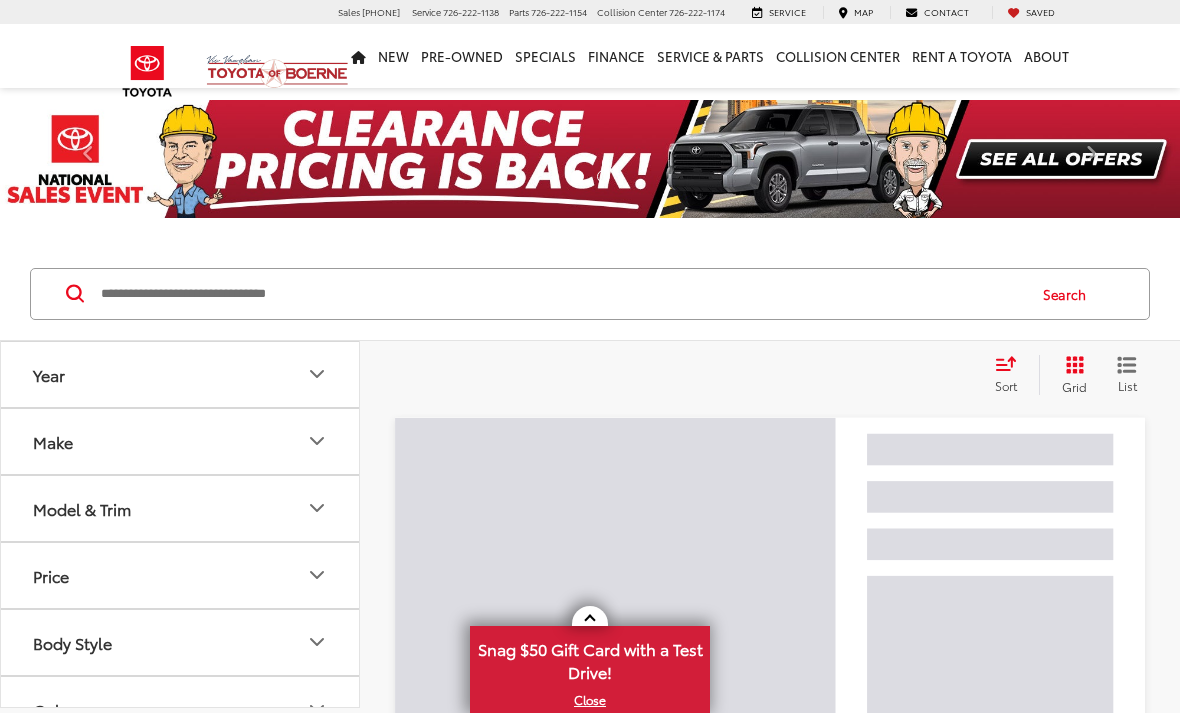 scroll, scrollTop: 0, scrollLeft: 0, axis: both 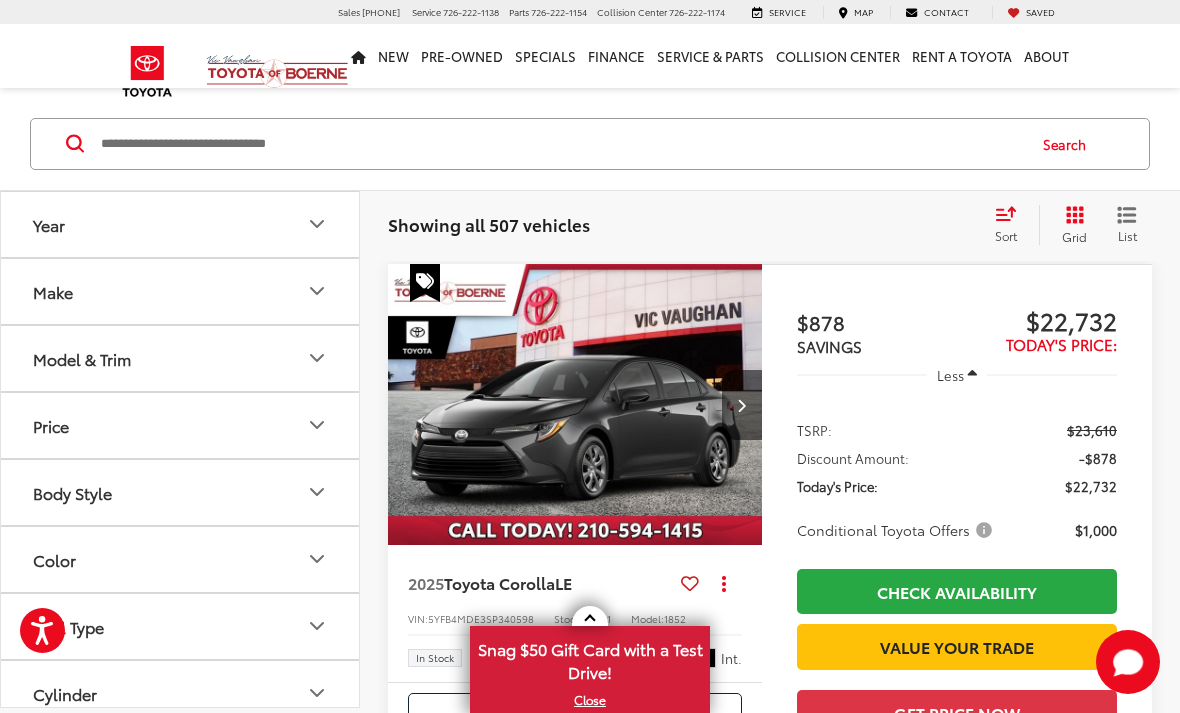 click on "Model & Trim" at bounding box center [82, 358] 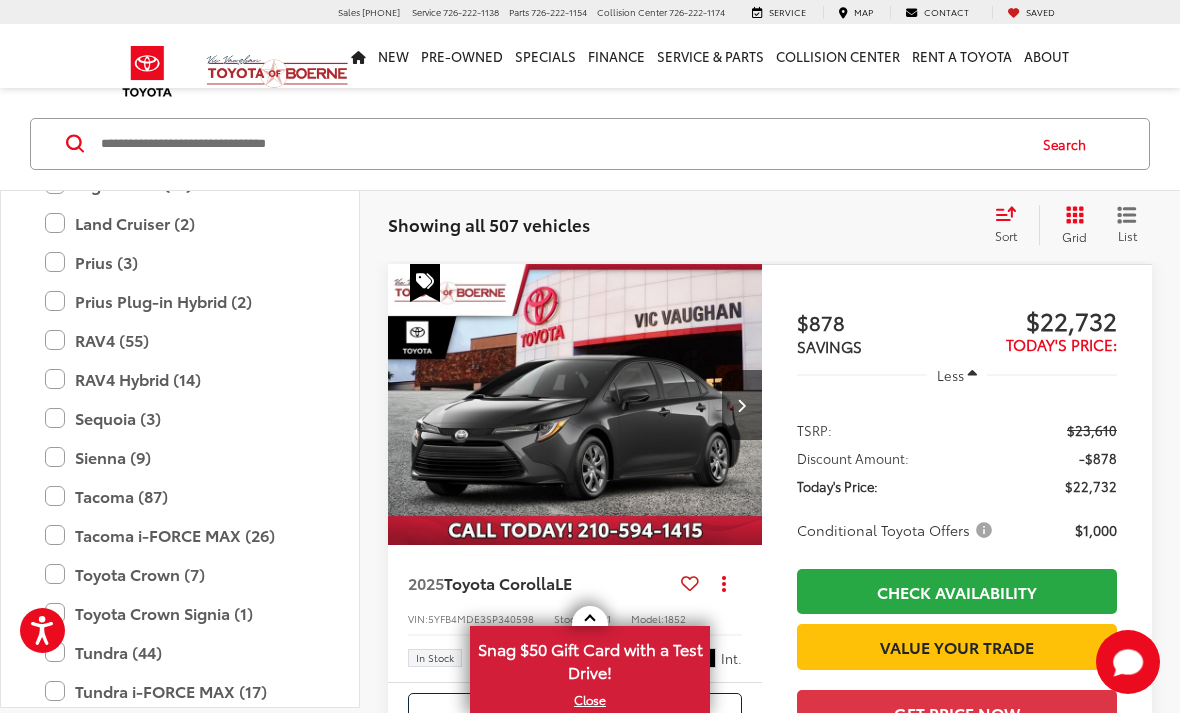 scroll, scrollTop: 749, scrollLeft: 0, axis: vertical 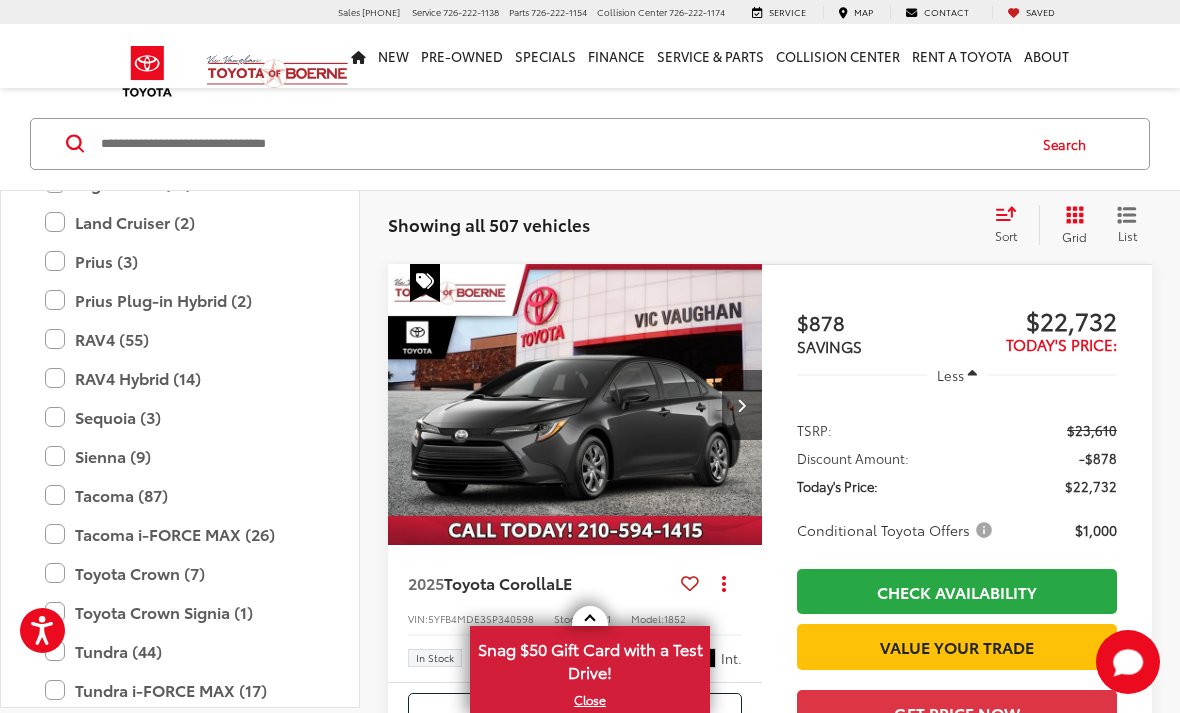 click on "RAV4 (55)" at bounding box center [180, 339] 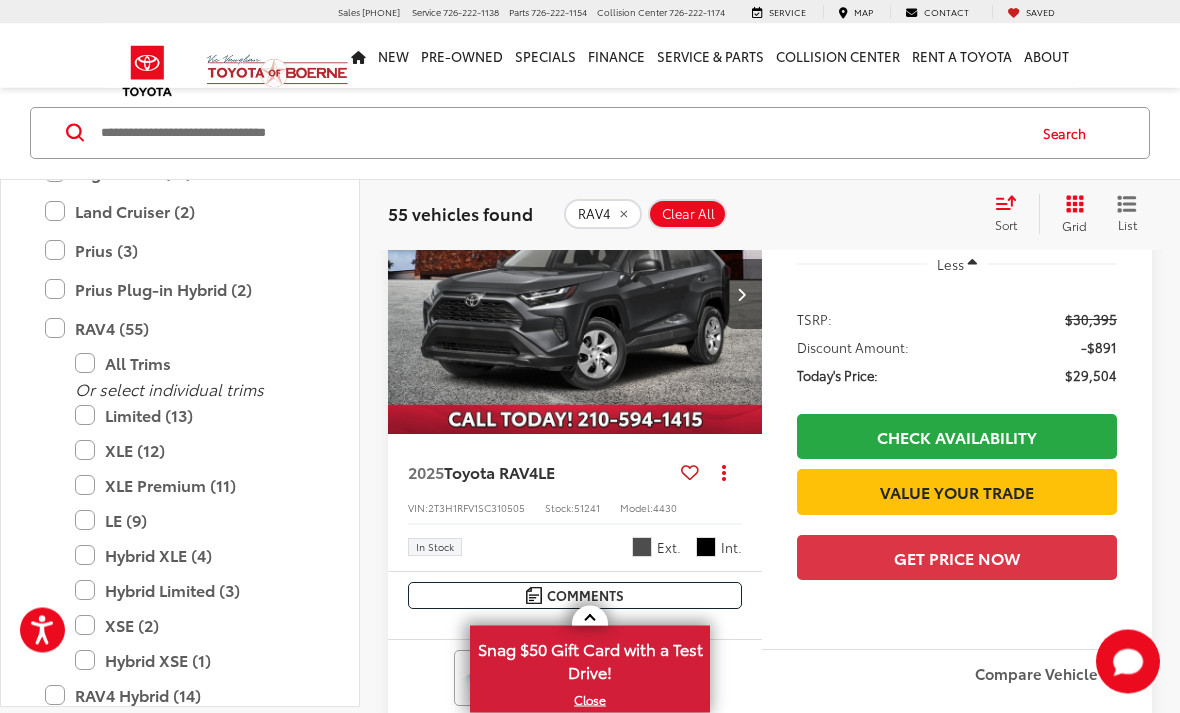 scroll, scrollTop: 242, scrollLeft: 0, axis: vertical 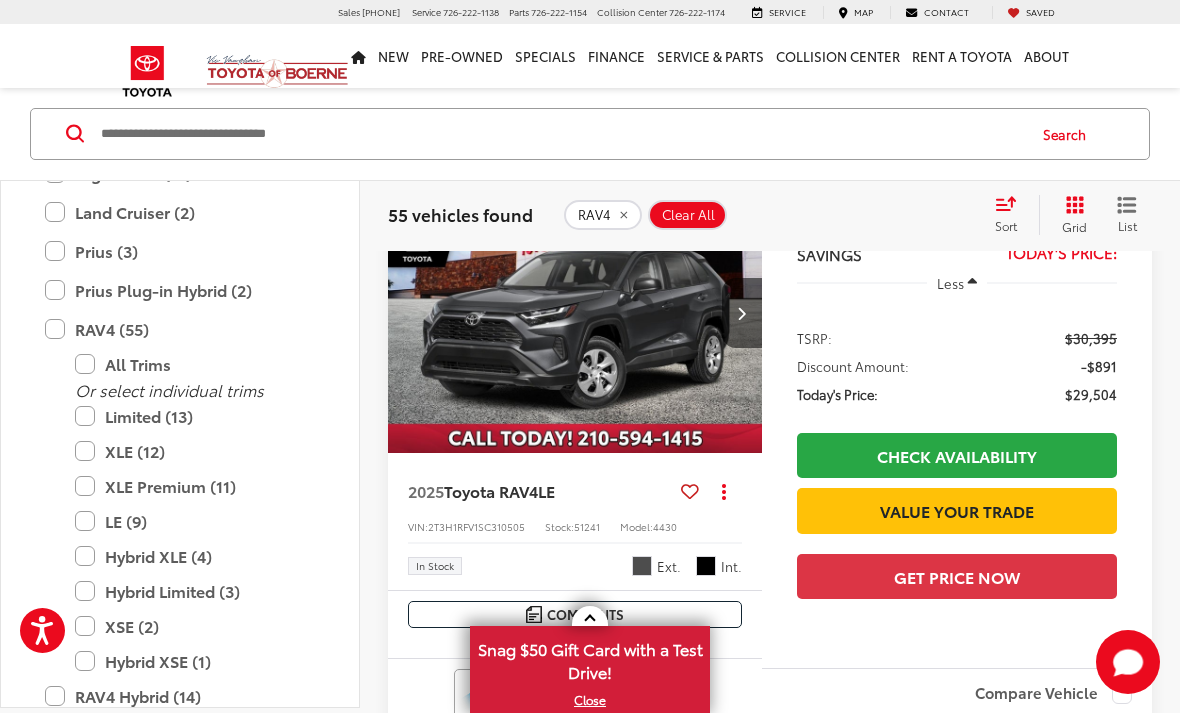 click on "XLE (12)" at bounding box center [195, 450] 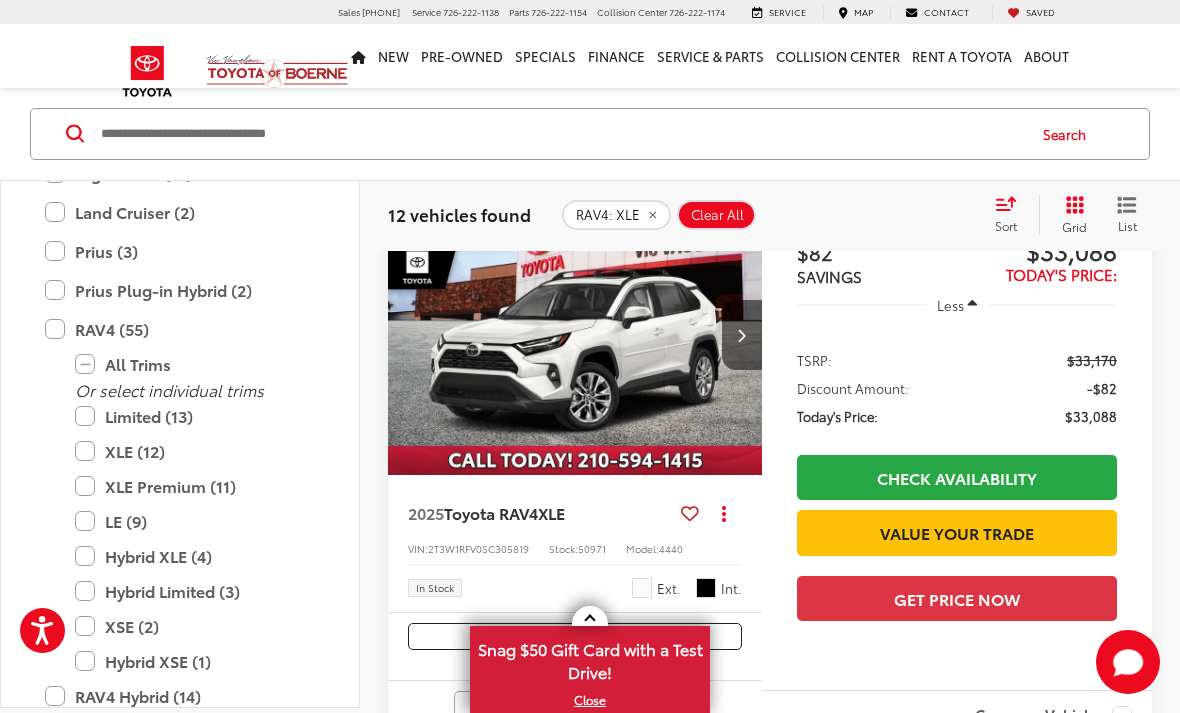 scroll, scrollTop: 224, scrollLeft: 0, axis: vertical 